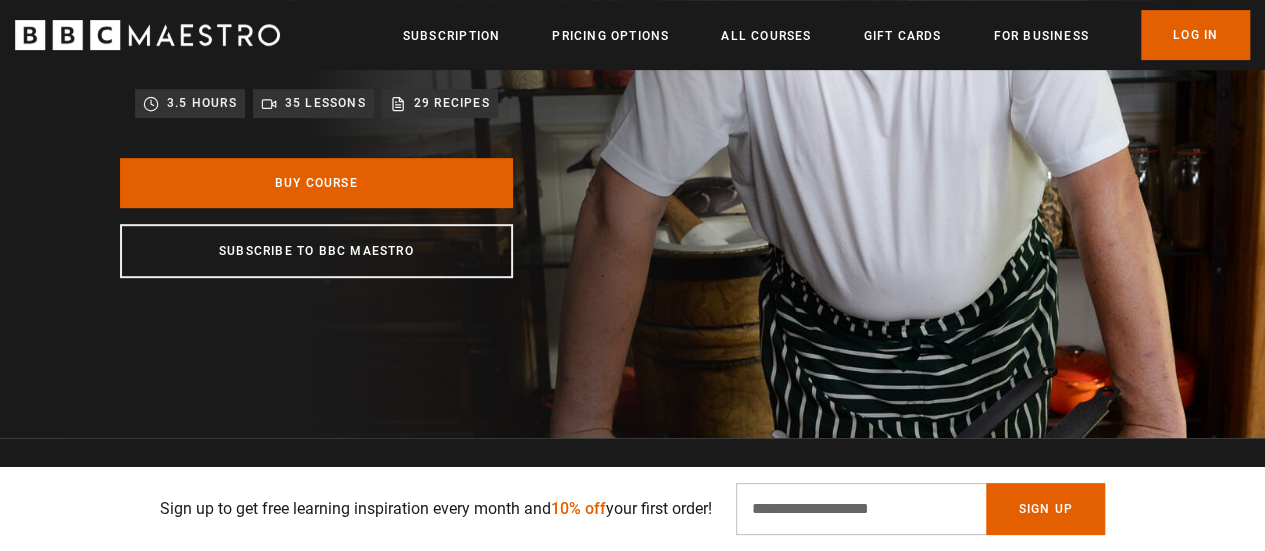 scroll, scrollTop: 400, scrollLeft: 0, axis: vertical 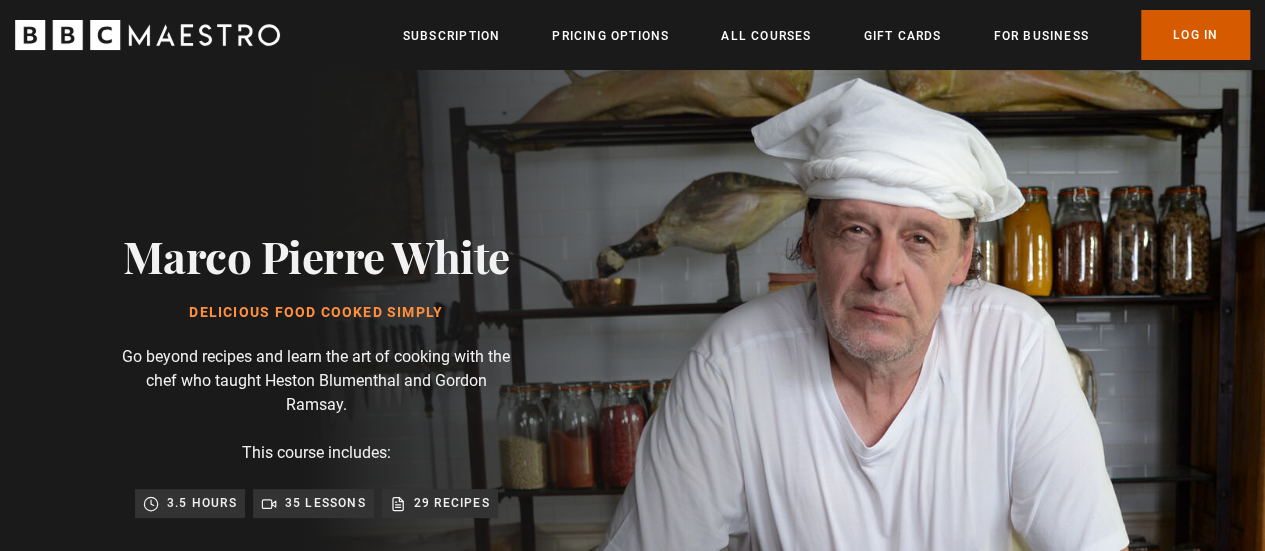 click on "Log In" at bounding box center [1195, 35] 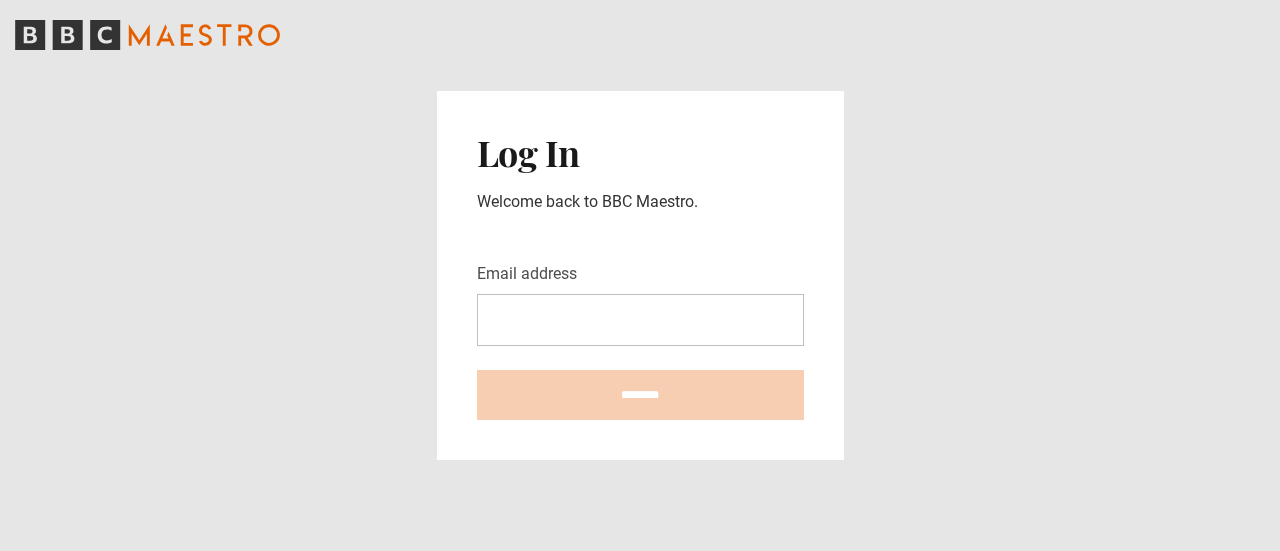 scroll, scrollTop: 0, scrollLeft: 0, axis: both 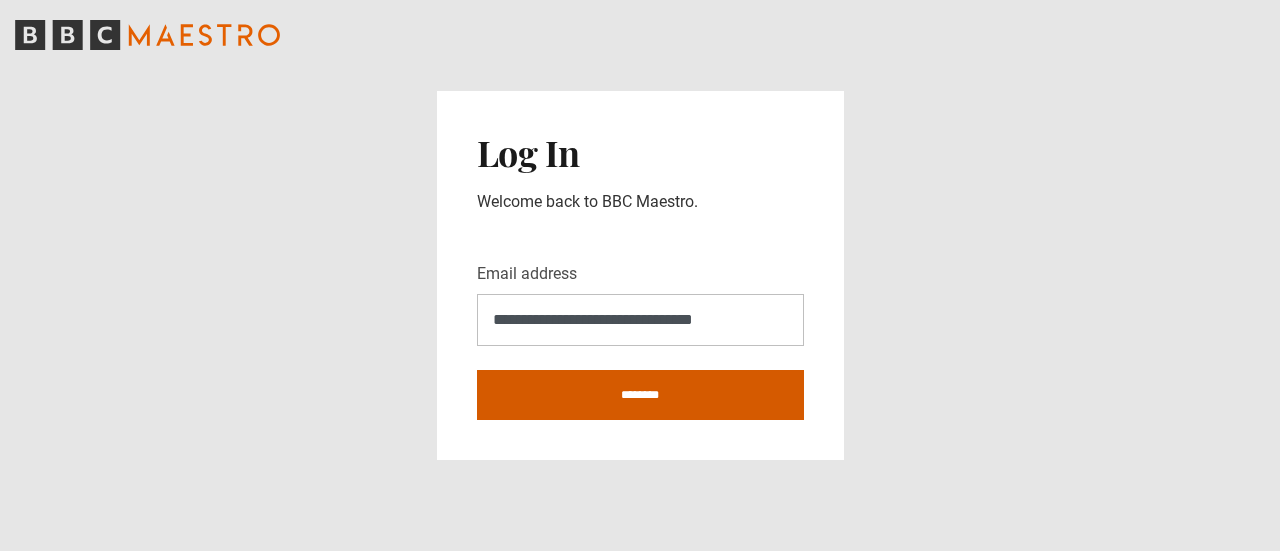 click on "********" at bounding box center [640, 395] 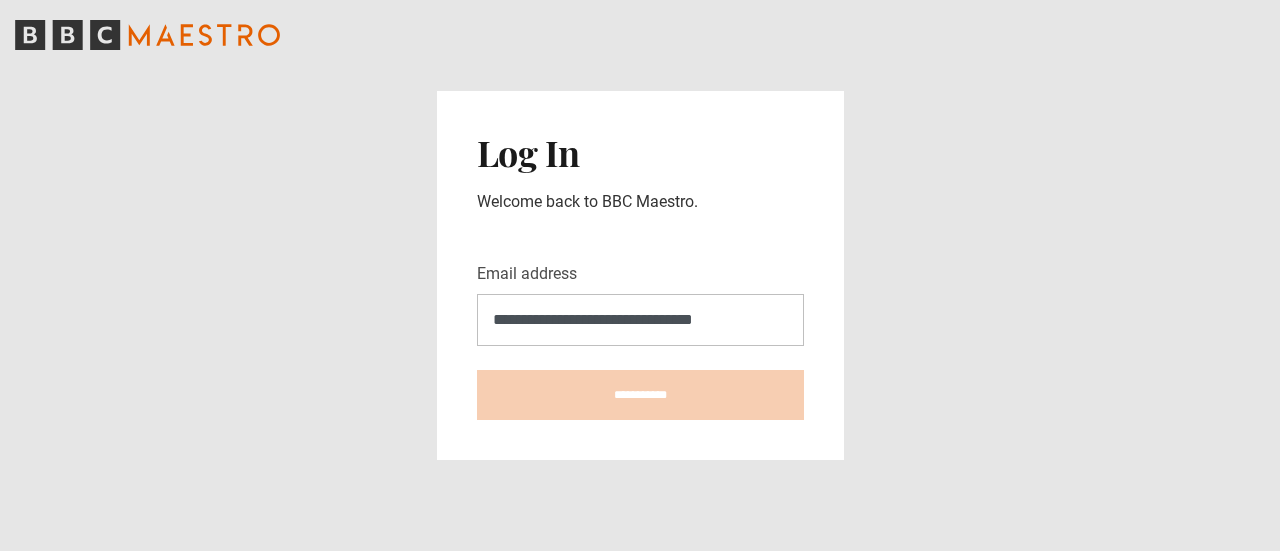 type on "**********" 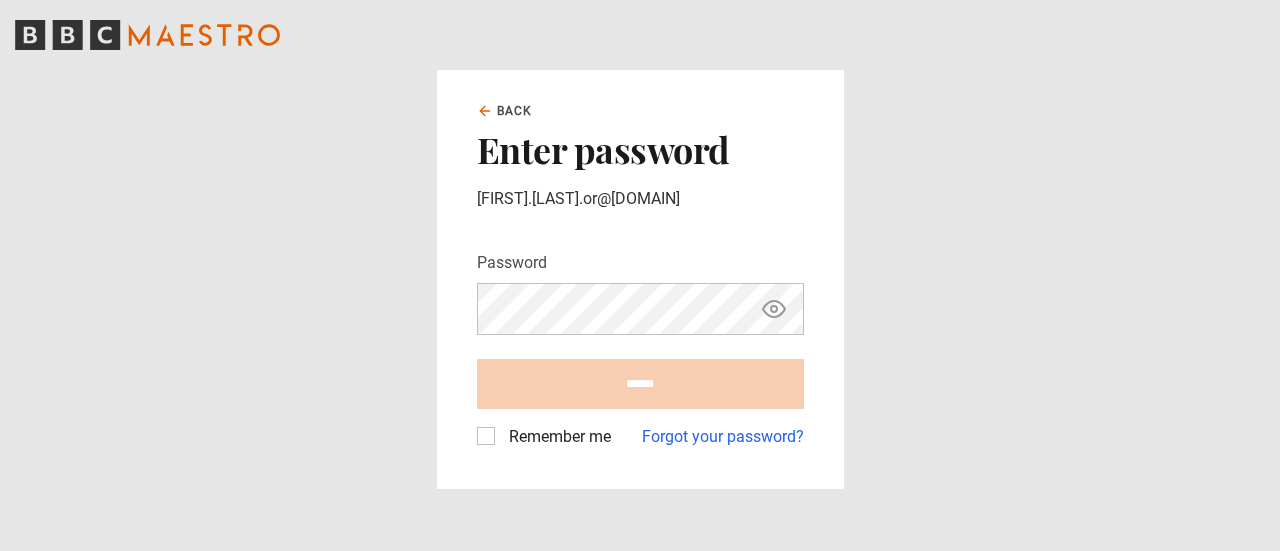 scroll, scrollTop: 0, scrollLeft: 0, axis: both 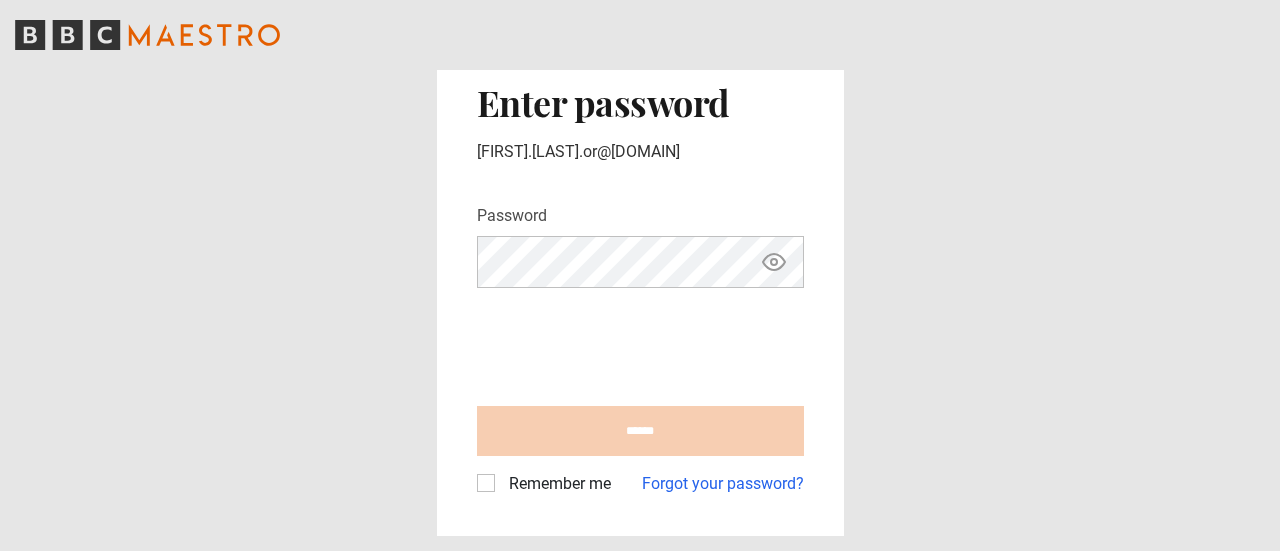 click 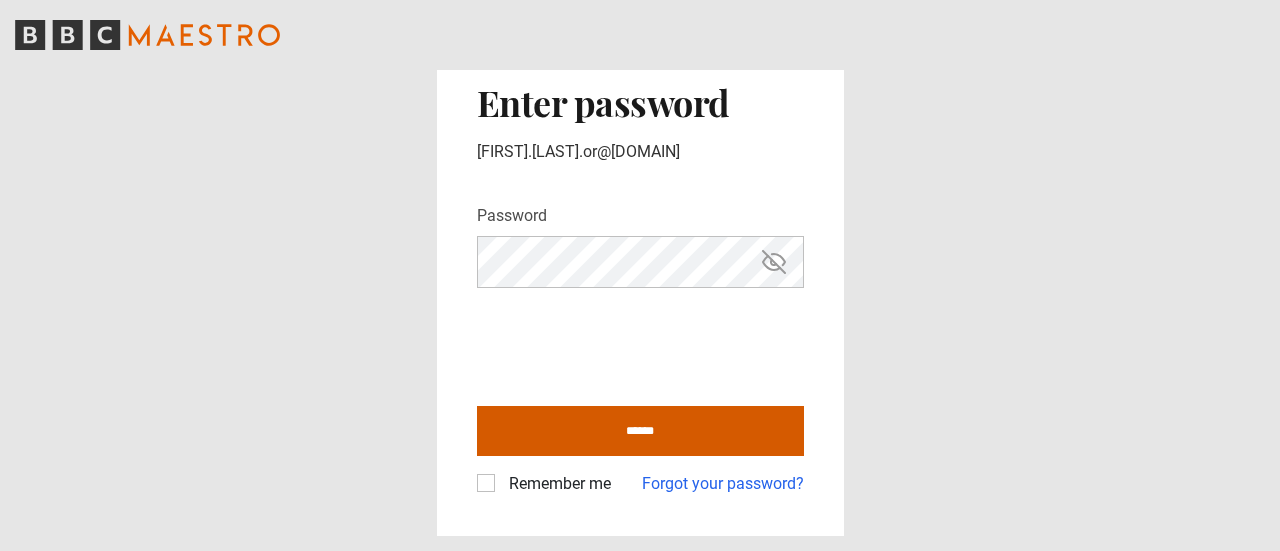 click on "******" at bounding box center [640, 431] 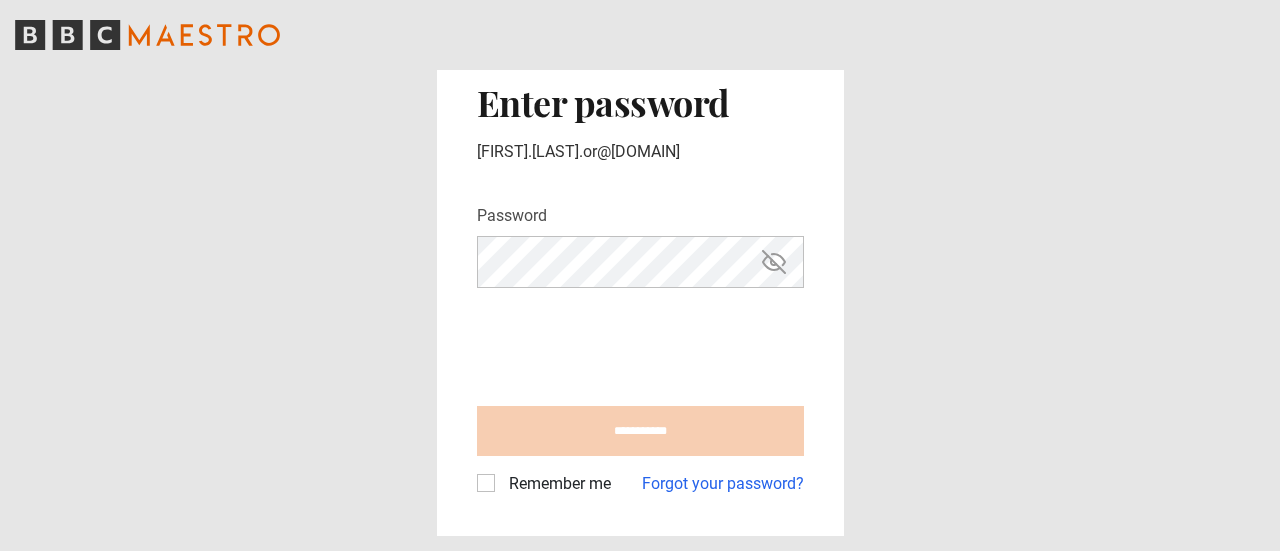 click on "Remember me" at bounding box center (556, 484) 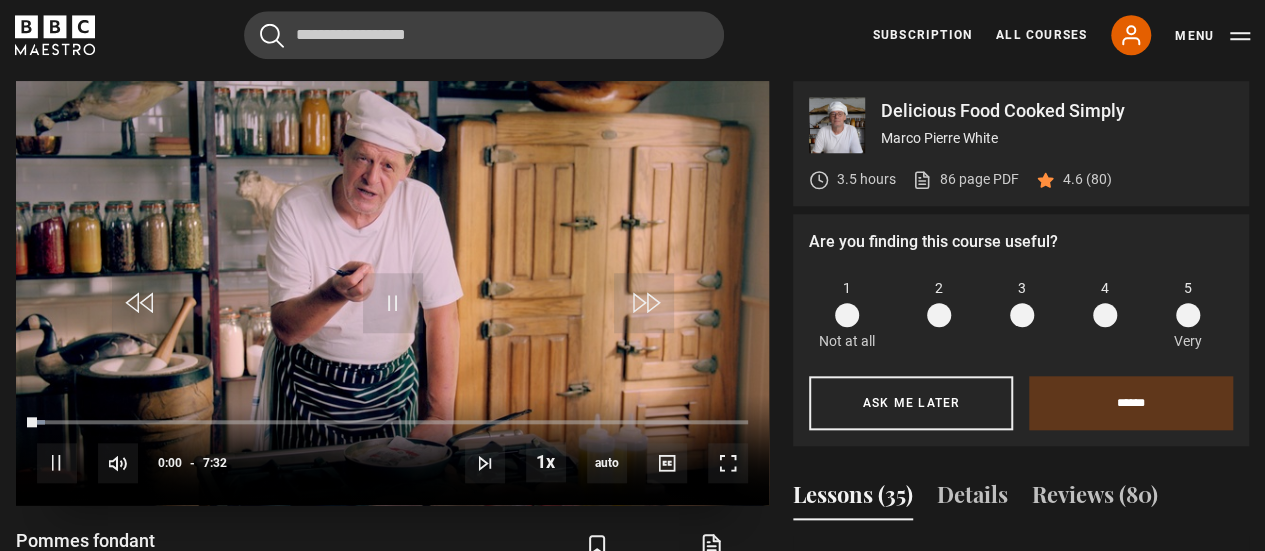 scroll, scrollTop: 827, scrollLeft: 0, axis: vertical 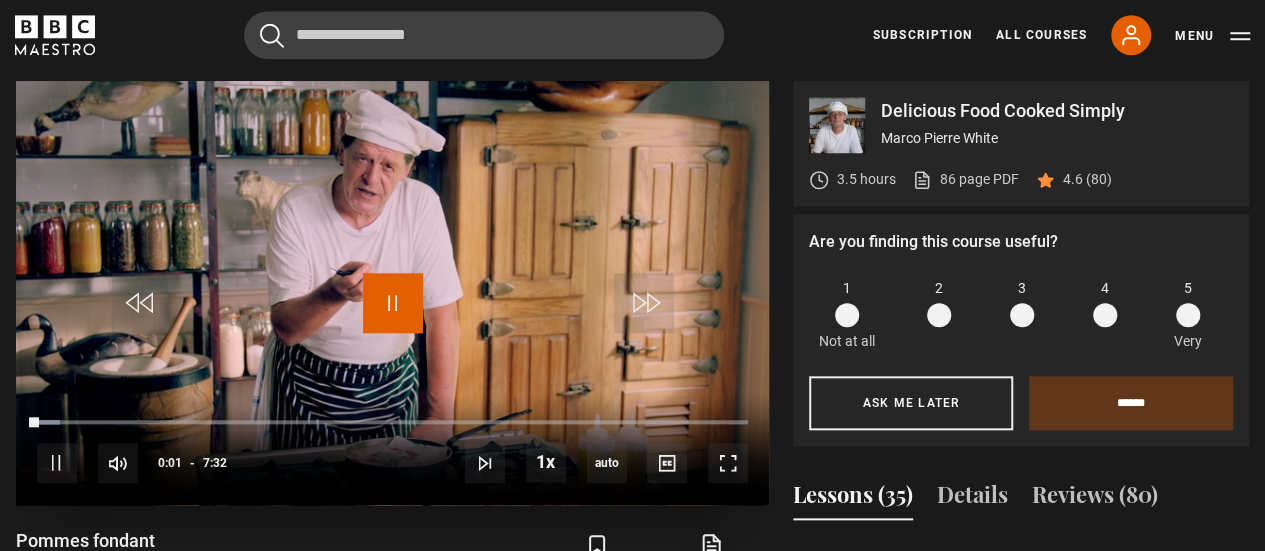 click at bounding box center (393, 303) 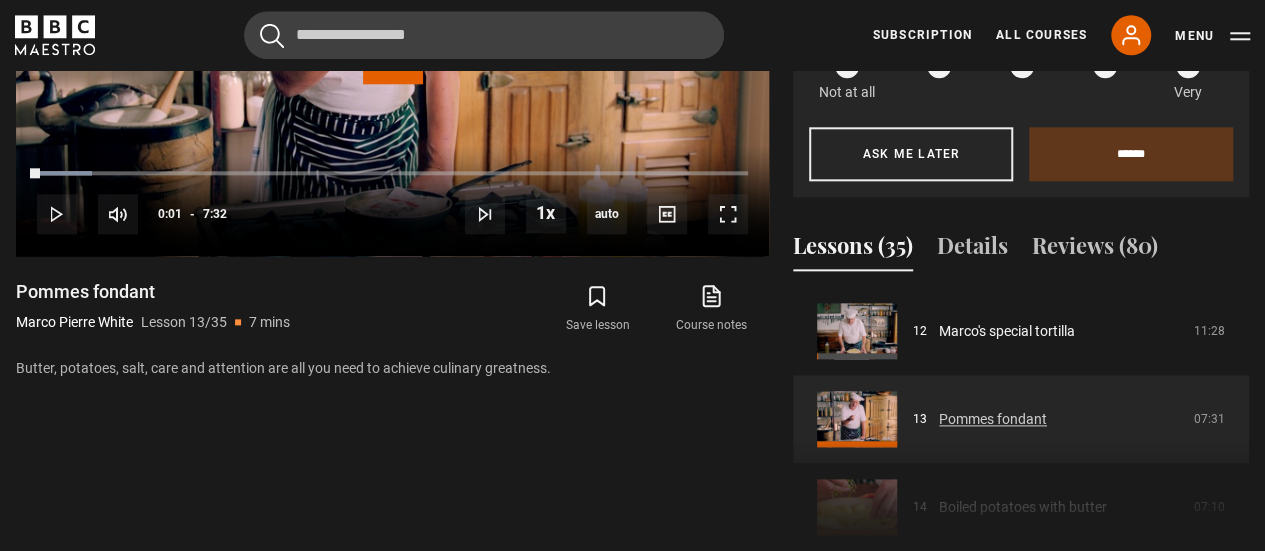 scroll, scrollTop: 1127, scrollLeft: 0, axis: vertical 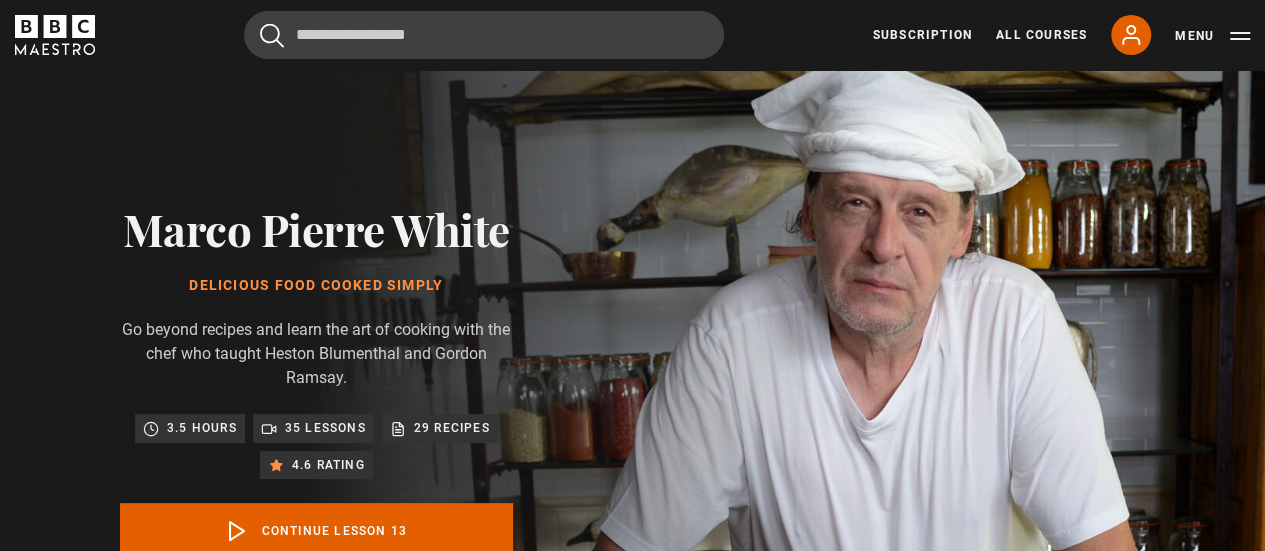click on "Cancel
Courses
Previous courses
Next courses
Agatha Christie Writing 12  Related Lessons New Ago Perrone Mastering Mixology 22  Related Lessons New Isabel Allende Magical Storytelling 22  Related Lessons New Evy Poumpouras The Art of Influence 24  Related Lessons New Trinny Woodall Thriving in Business 24  Related Lessons Beata Heuman Interior Design 20  Related Lessons New Eric Vetro Sing Like the Stars 31  Related Lessons Stephanie Romiszewski  Sleep Better 21  Related Lessons Jo Malone CBE Think Like an Entrepreneur 19  Related Lessons New 21" at bounding box center [632, 35] 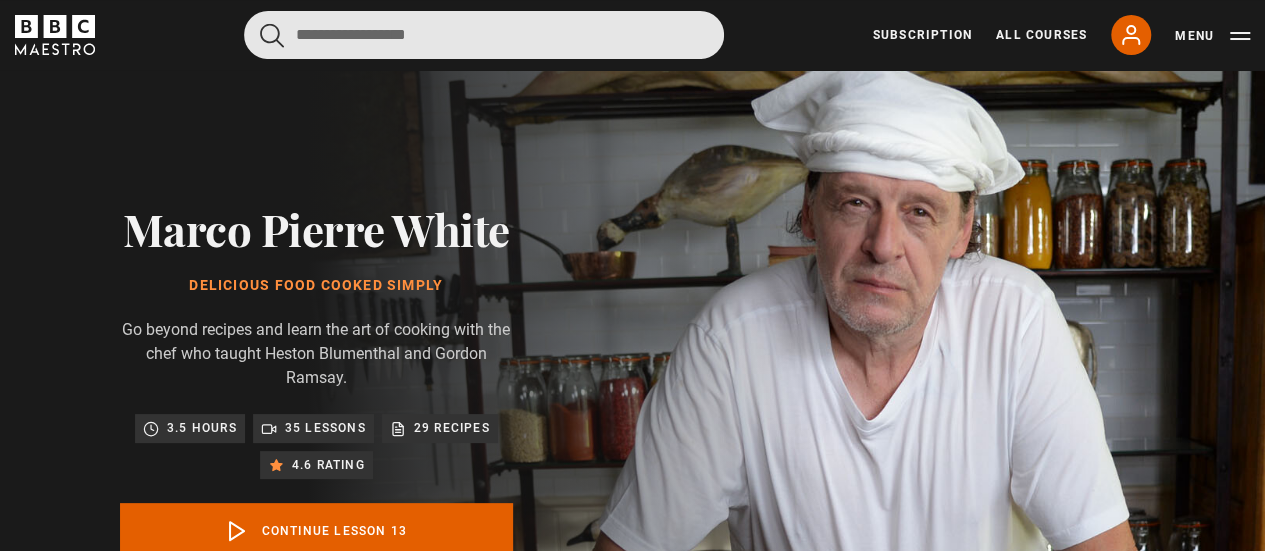 click at bounding box center (484, 35) 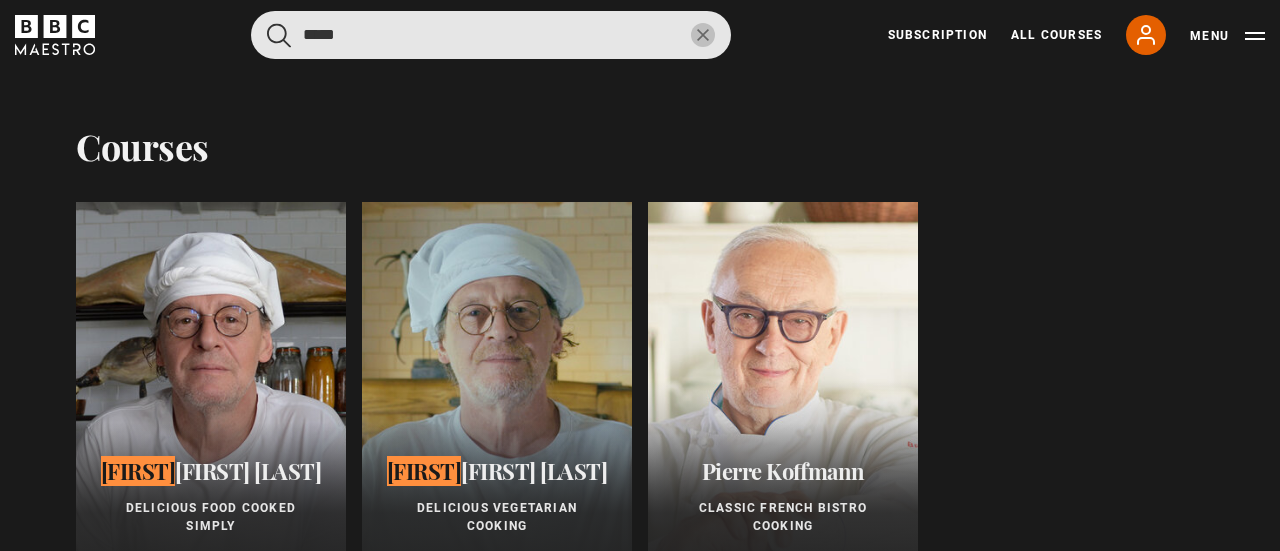 type on "*****" 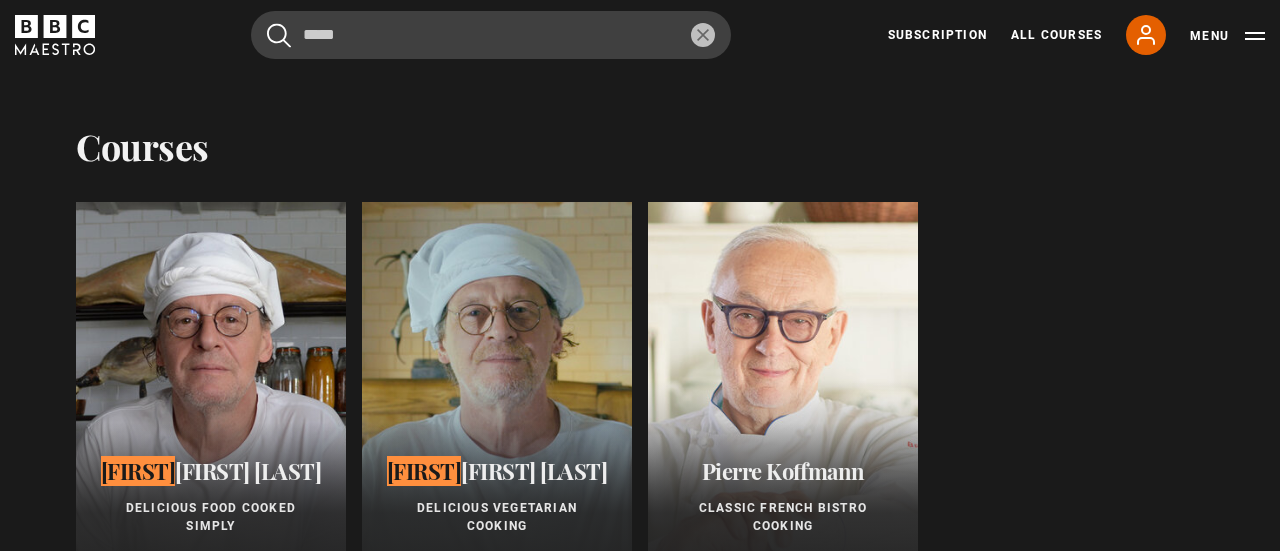 click at bounding box center [497, 397] 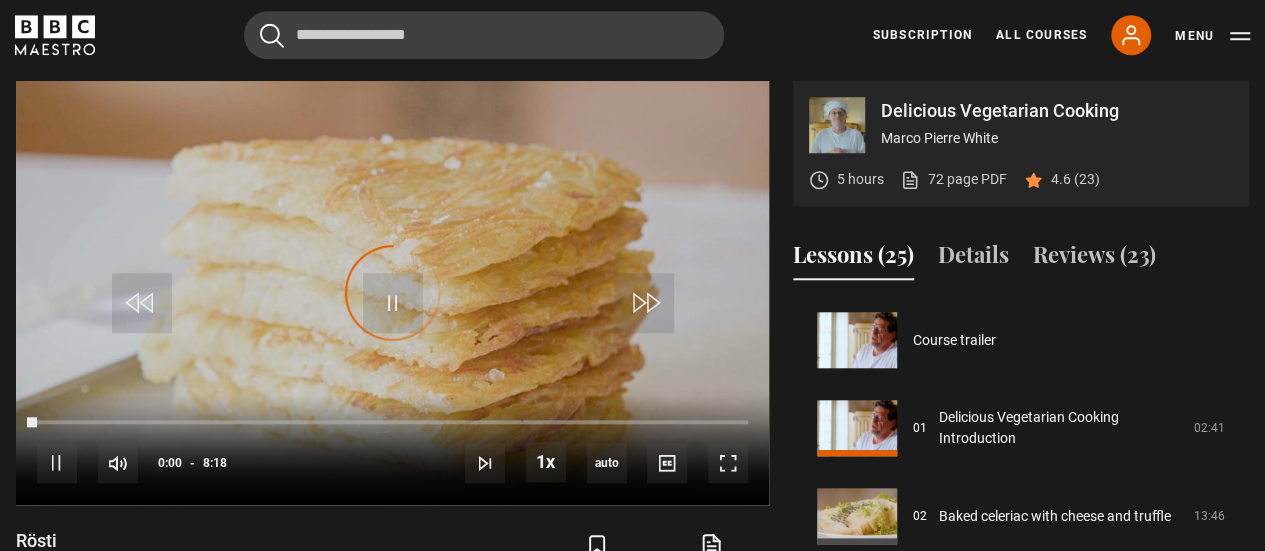 scroll, scrollTop: 803, scrollLeft: 0, axis: vertical 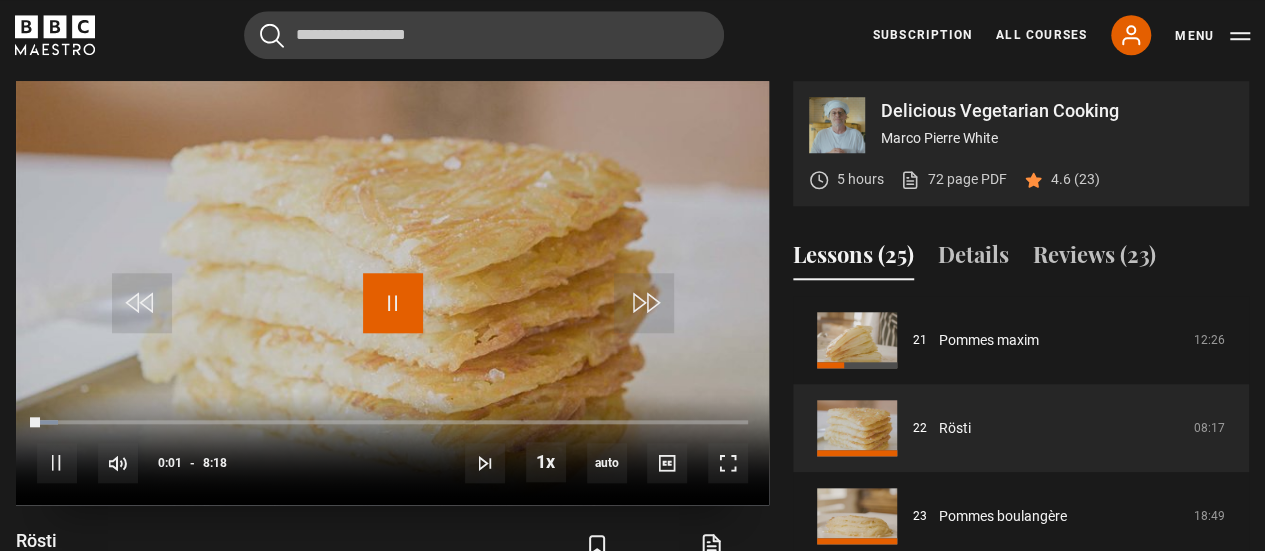 click at bounding box center [393, 303] 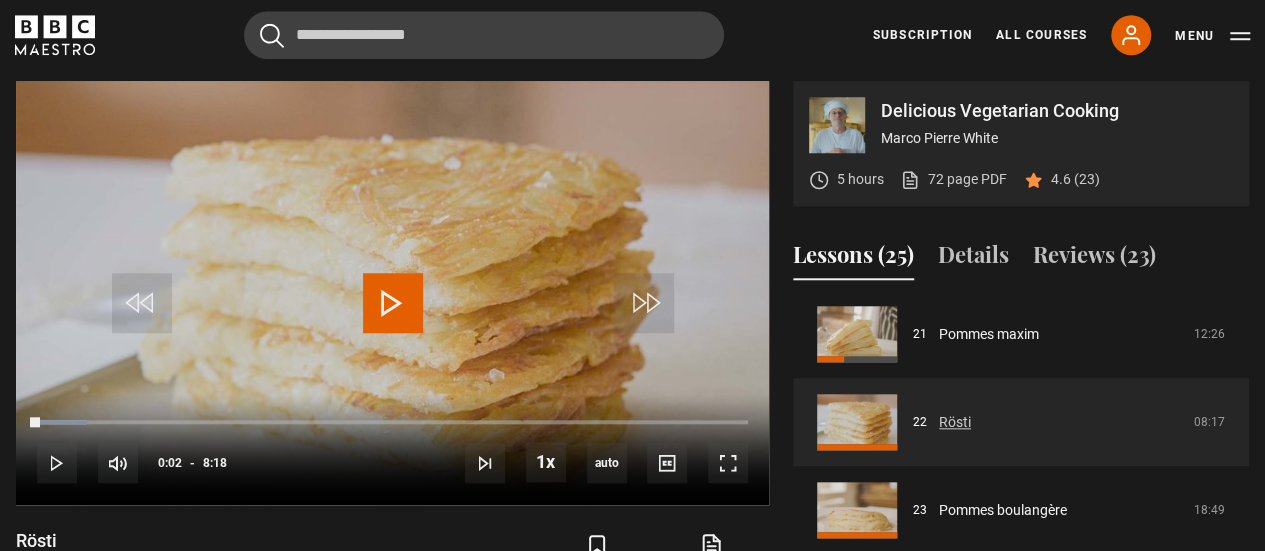 scroll, scrollTop: 1856, scrollLeft: 0, axis: vertical 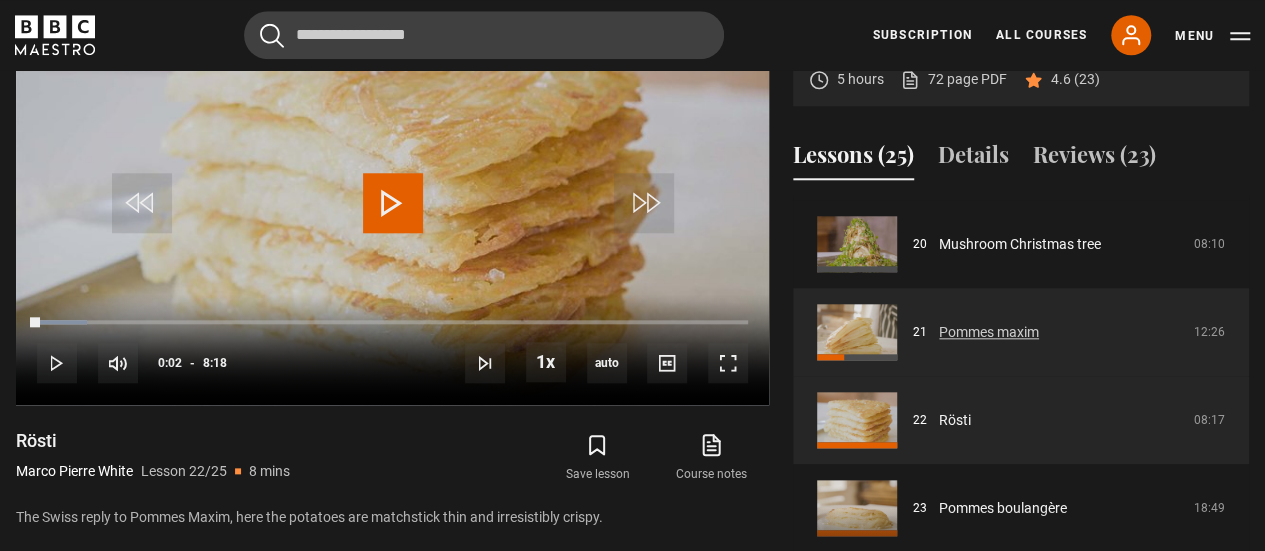 click on "Pommes maxim" at bounding box center (989, 332) 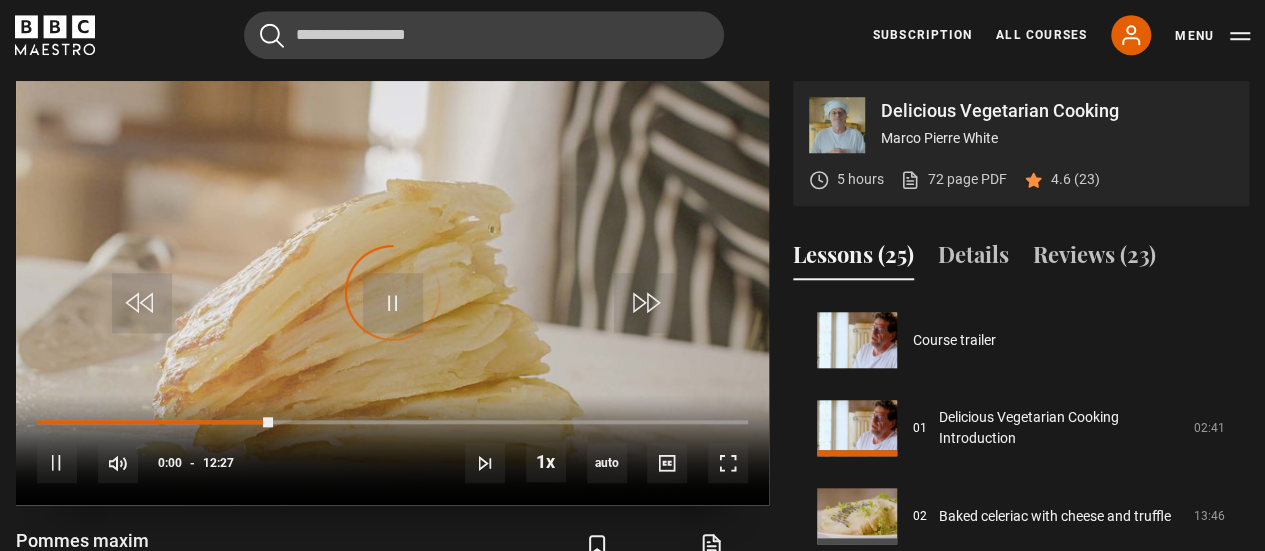 scroll, scrollTop: 803, scrollLeft: 0, axis: vertical 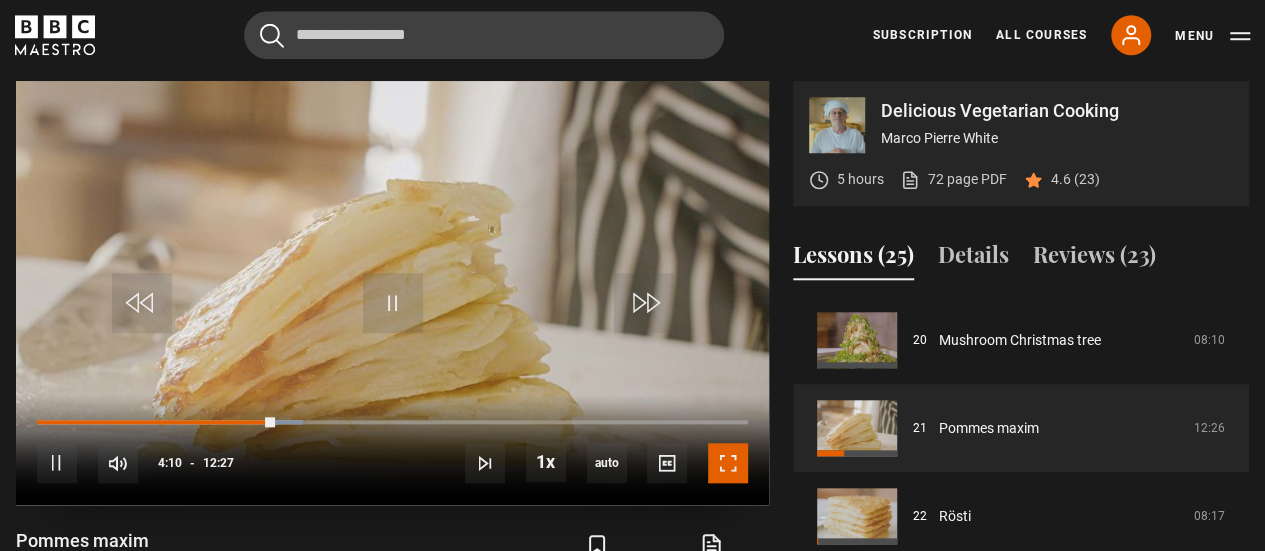 click at bounding box center [728, 463] 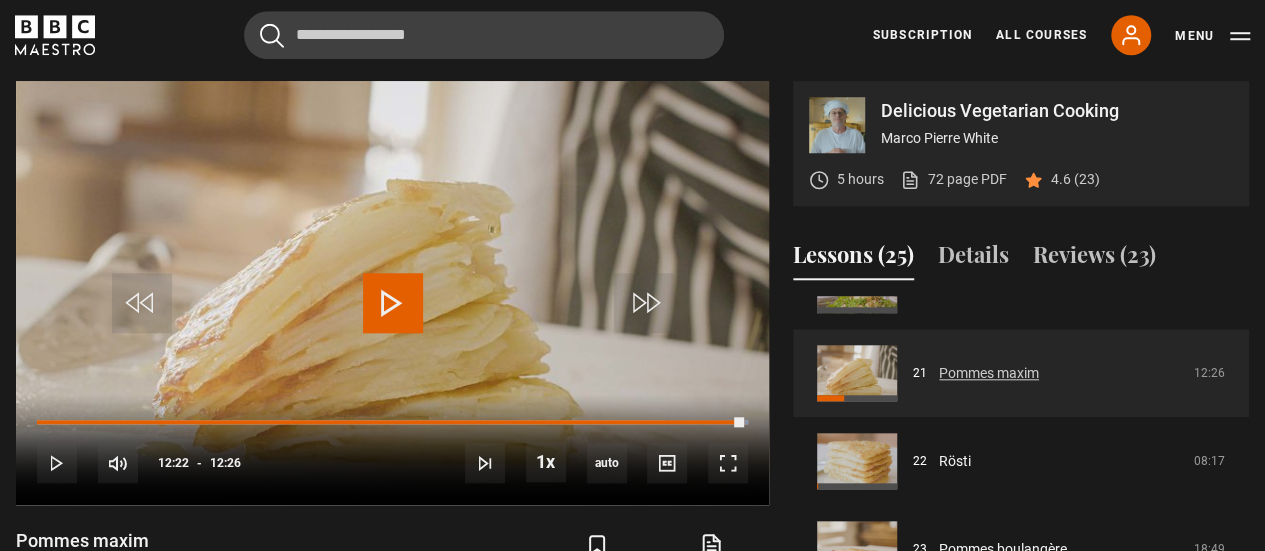 scroll, scrollTop: 1856, scrollLeft: 0, axis: vertical 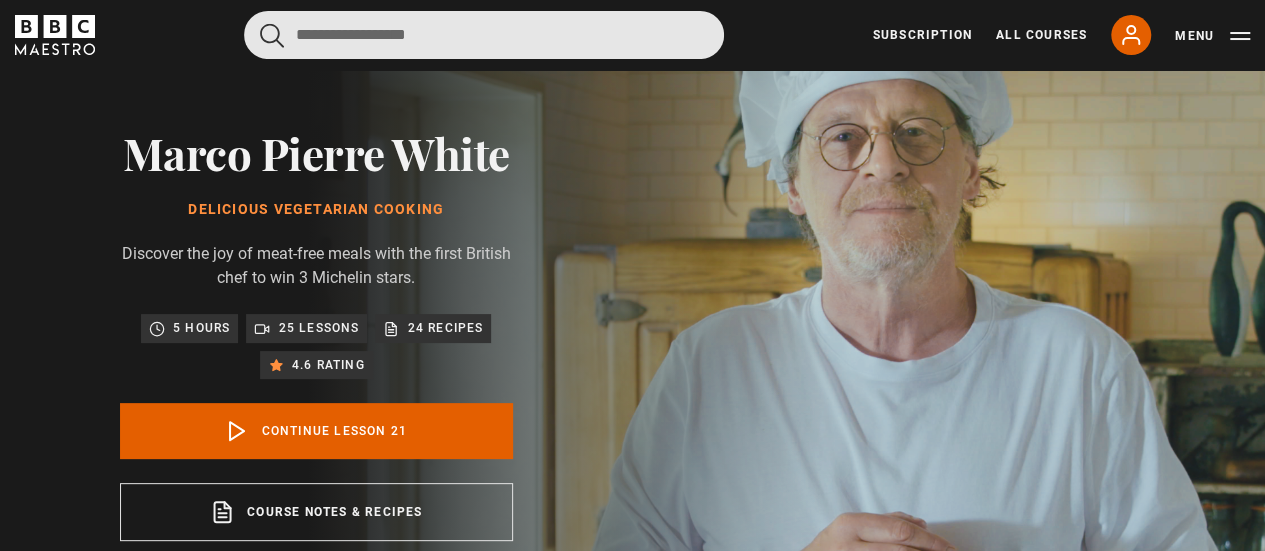 click at bounding box center (484, 35) 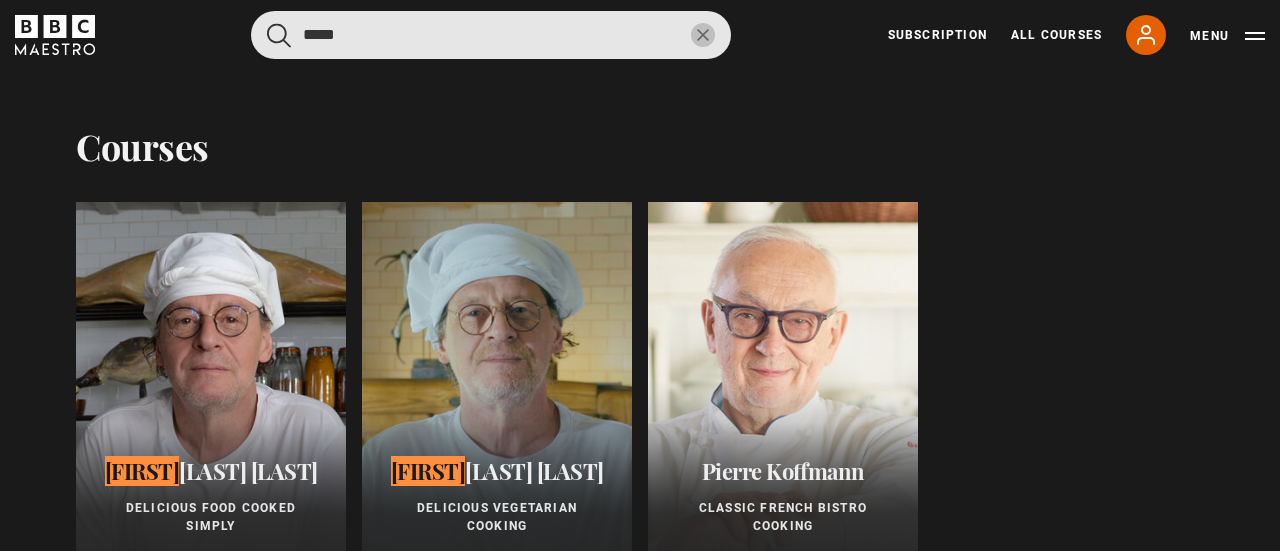 type on "*****" 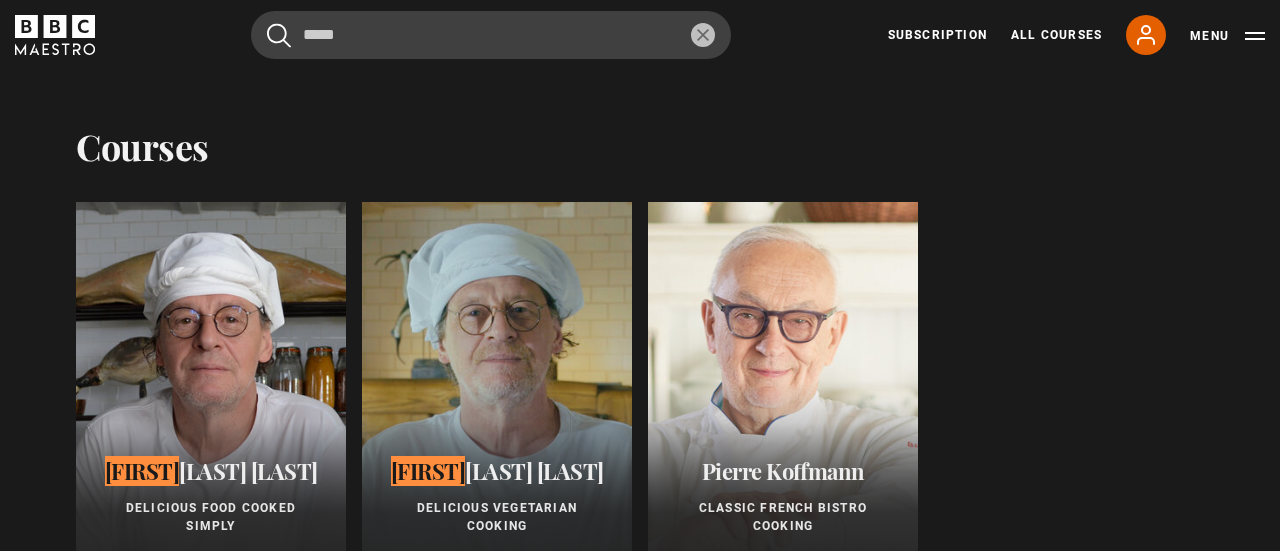 click at bounding box center (211, 397) 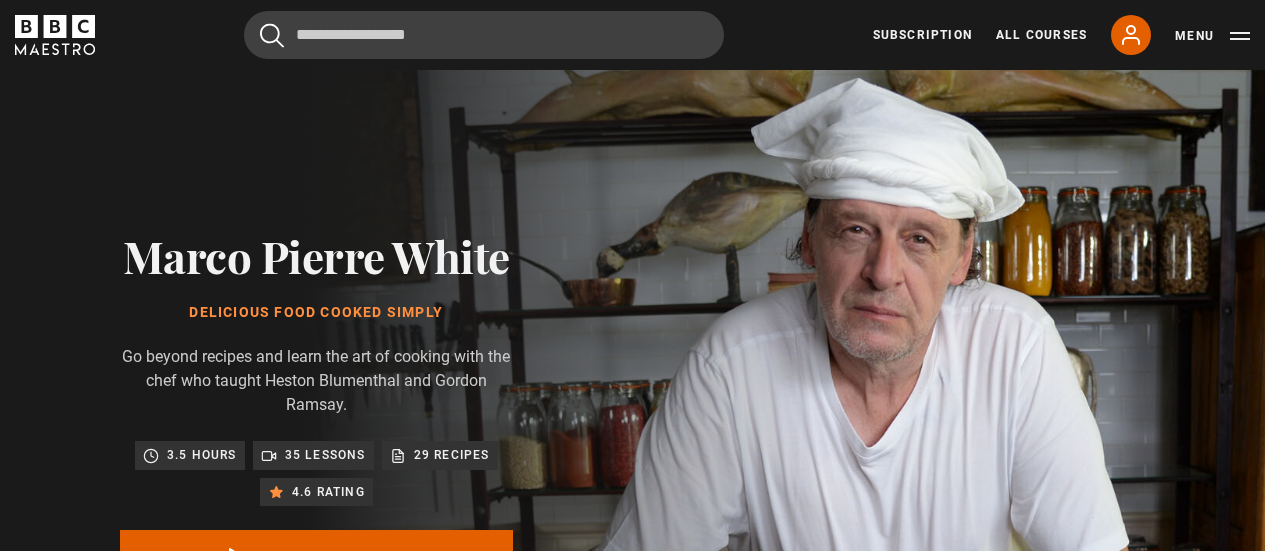 scroll, scrollTop: 827, scrollLeft: 0, axis: vertical 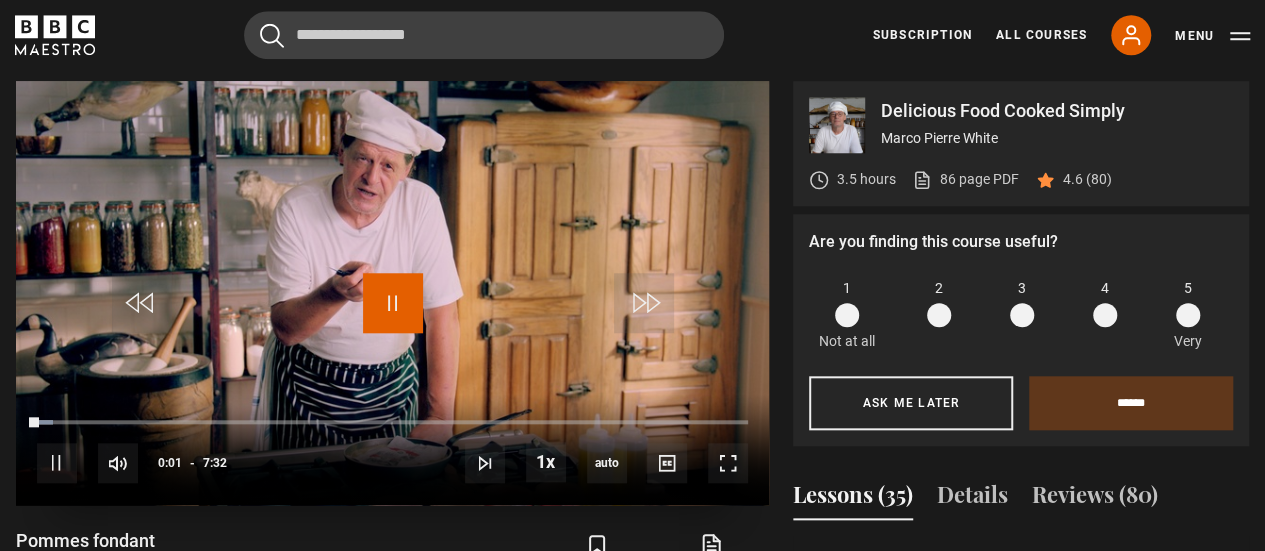 click at bounding box center (393, 303) 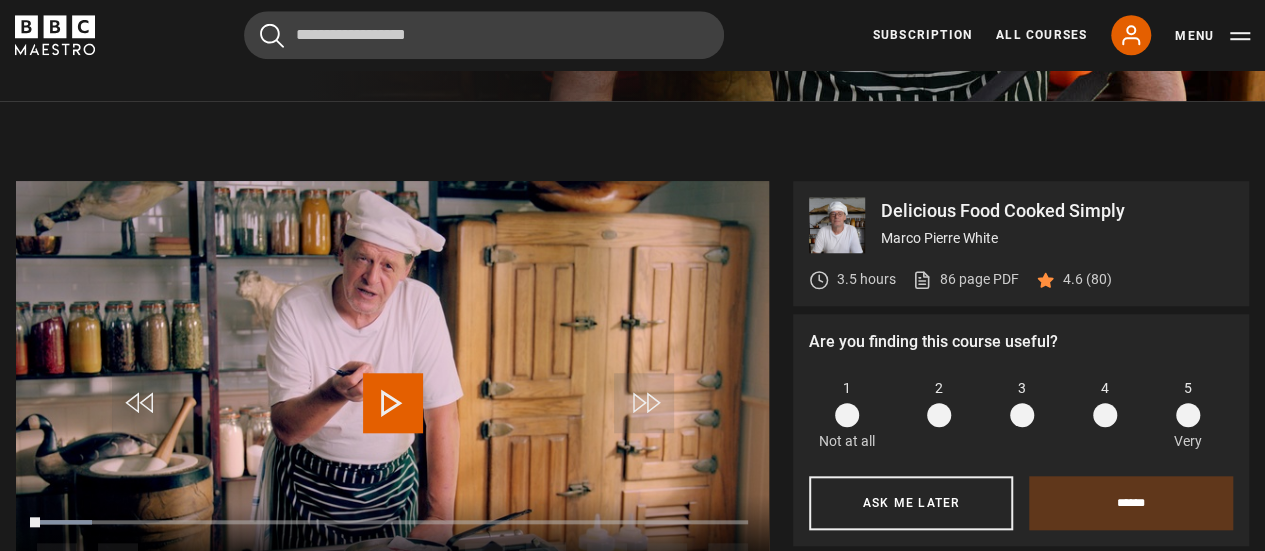 click at bounding box center (392, 393) 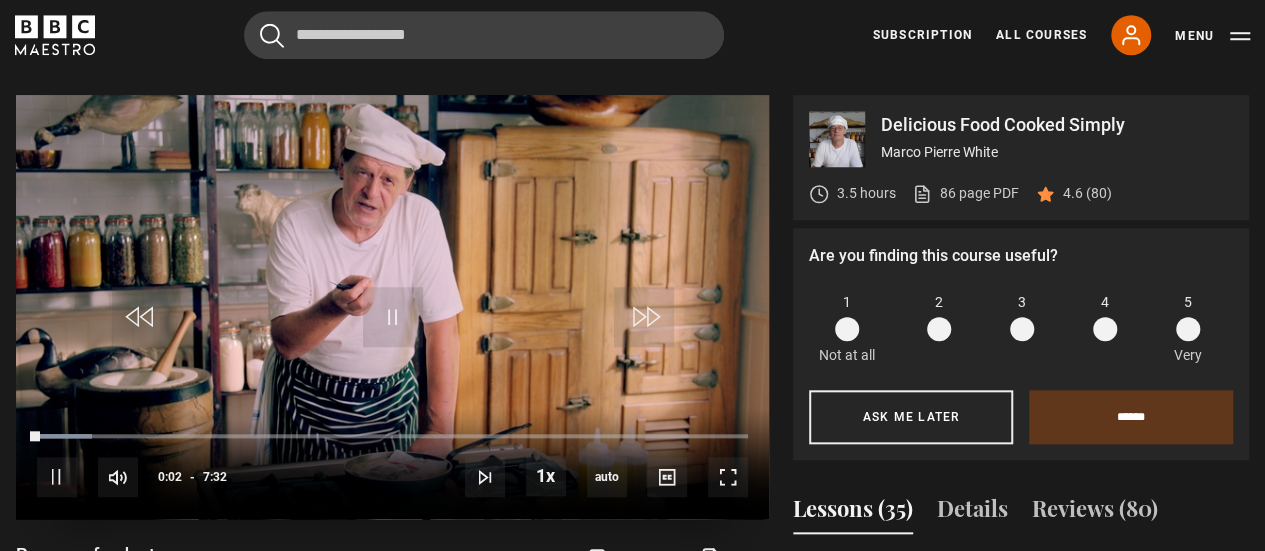 scroll, scrollTop: 927, scrollLeft: 0, axis: vertical 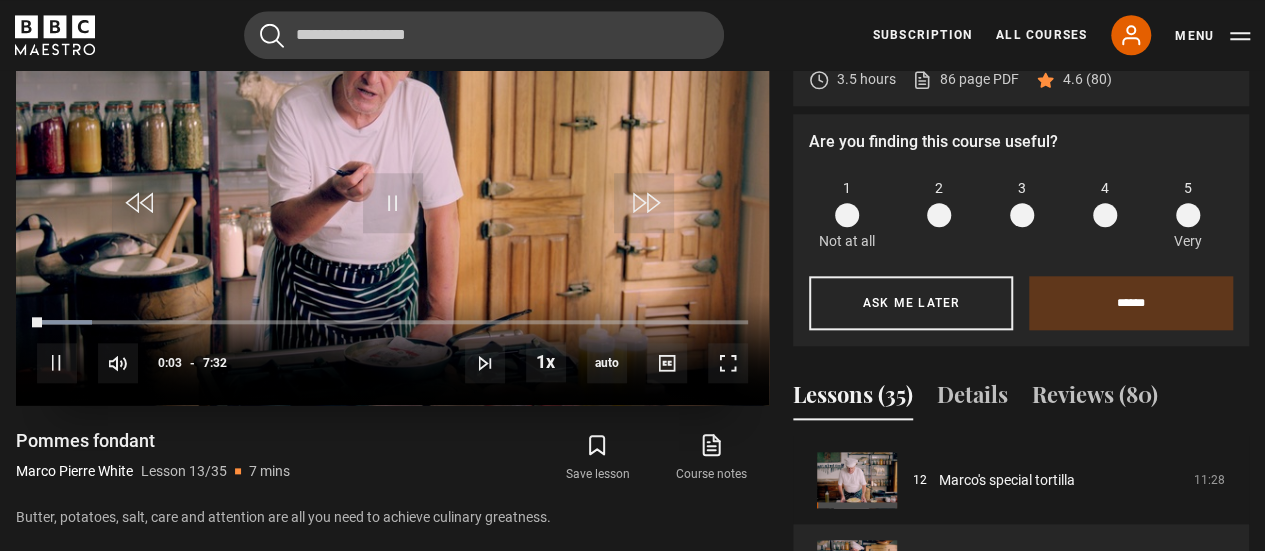 click on "10s Skip Back 10 seconds Pause 10s Skip Forward 10 seconds Loaded :  7.74% 4:22 0:03 Pause Mute Current Time  0:03 - Duration  7:32
Marco Pierre White
Lesson 13
Pommes fondant
1x Playback Rate 2x 1.5x 1x , selected 0.5x auto Quality 360p 720p 1080p 2160p Auto , selected Captions captions off , selected English  Captions" at bounding box center [392, 349] 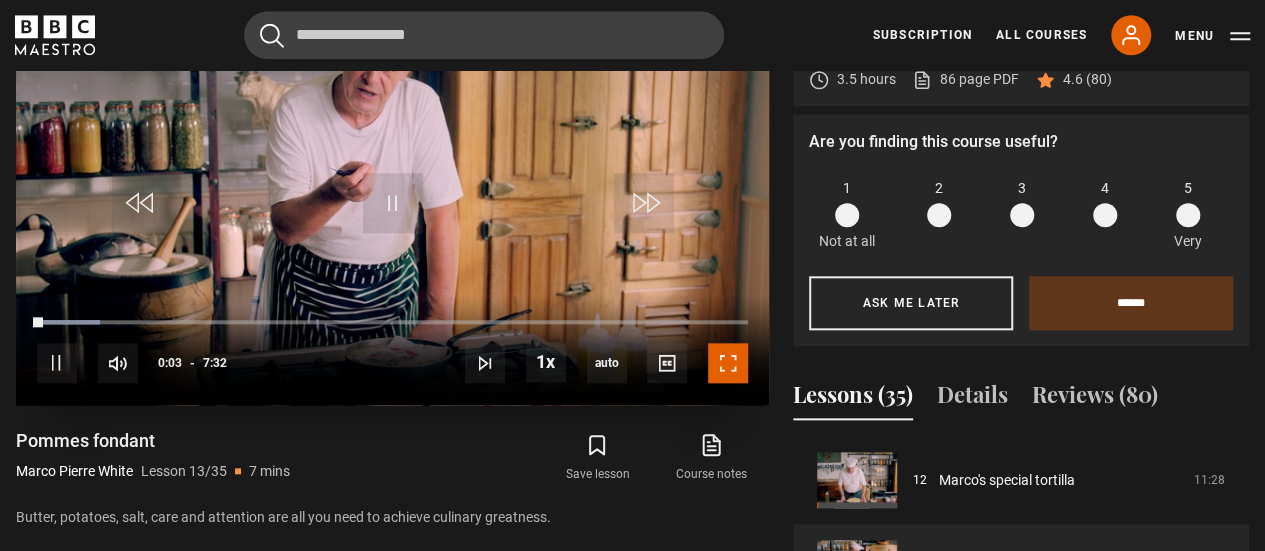 click at bounding box center [728, 363] 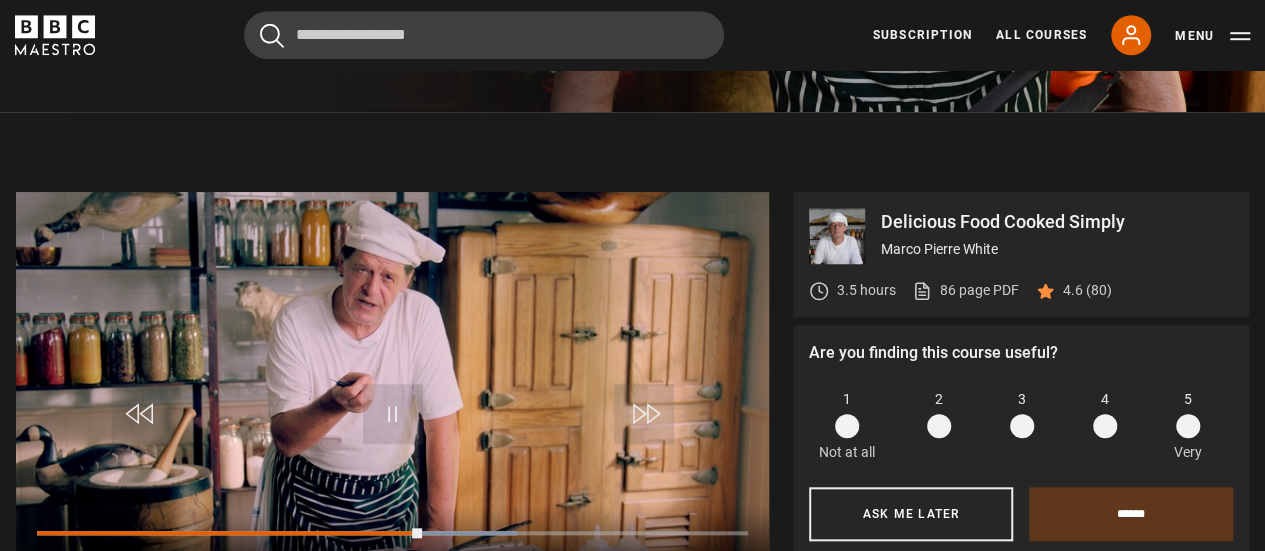 scroll, scrollTop: 707, scrollLeft: 0, axis: vertical 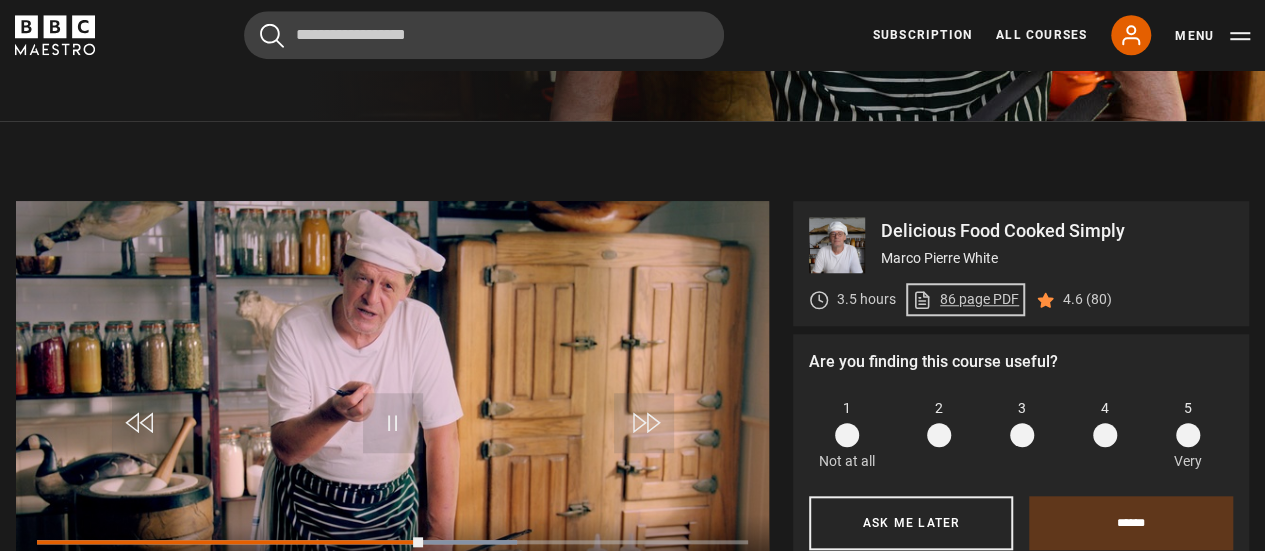 click on "86 page PDF
(opens in new tab)" at bounding box center [965, 299] 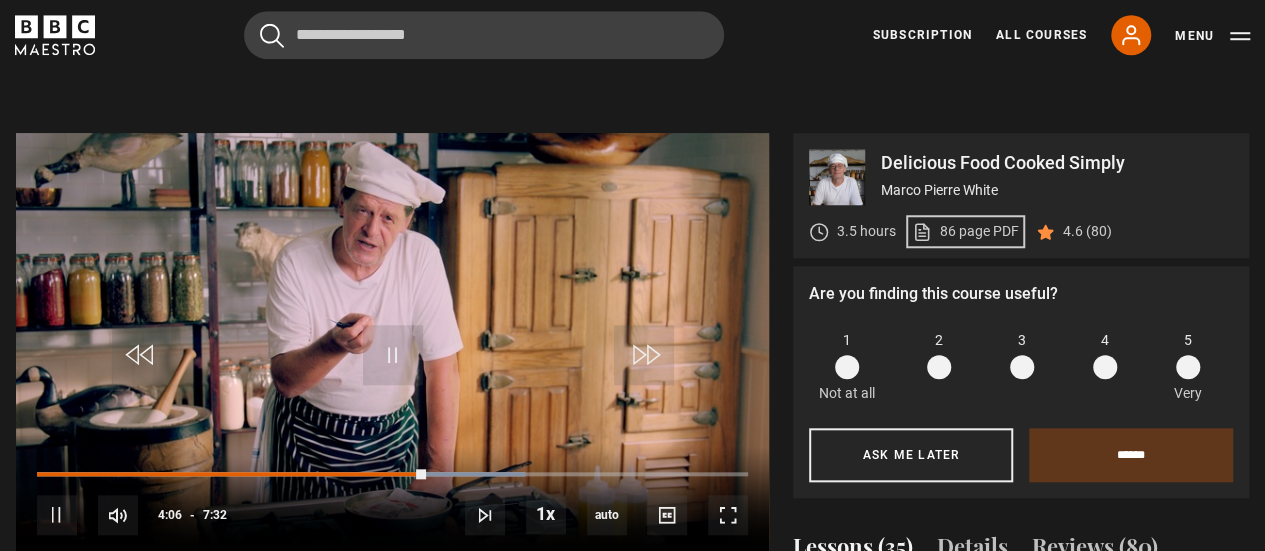 scroll, scrollTop: 807, scrollLeft: 0, axis: vertical 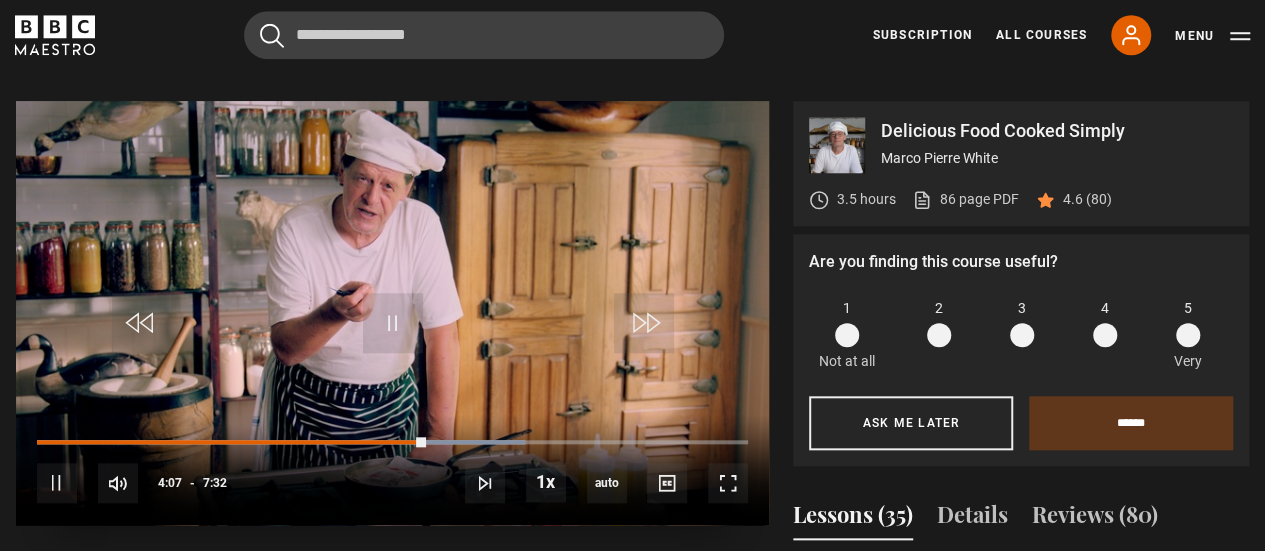 click at bounding box center (392, 313) 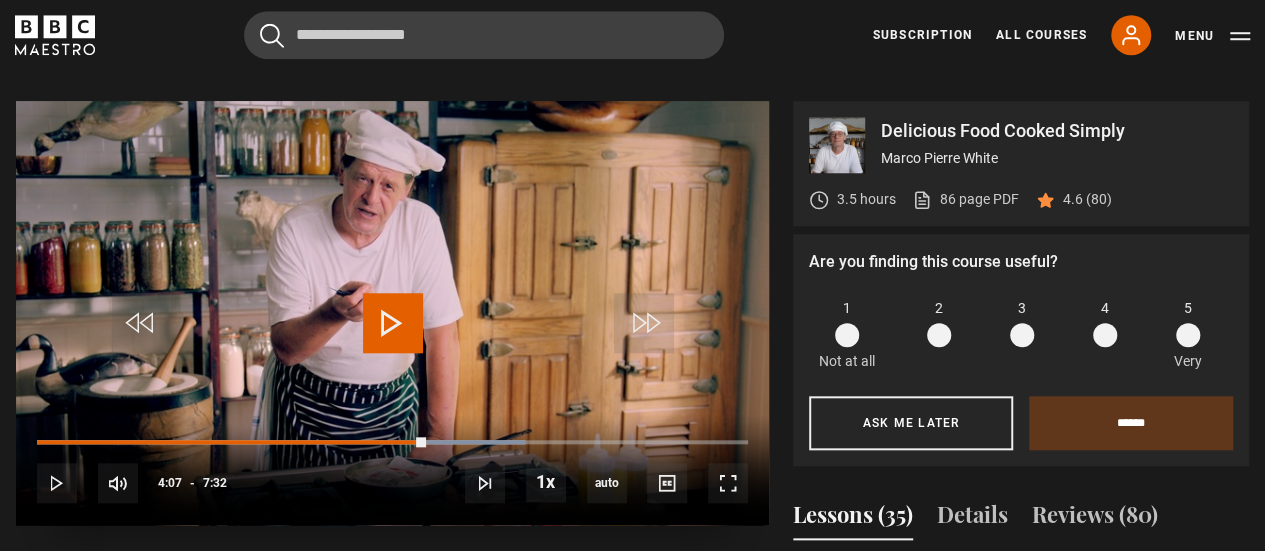 click at bounding box center [393, 323] 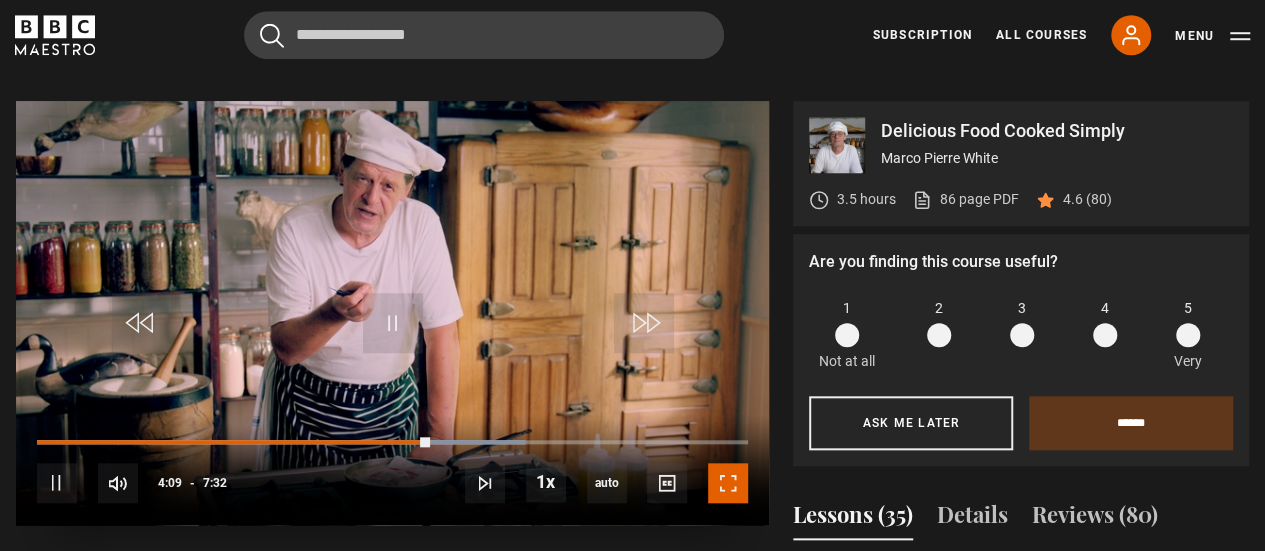 click at bounding box center [728, 483] 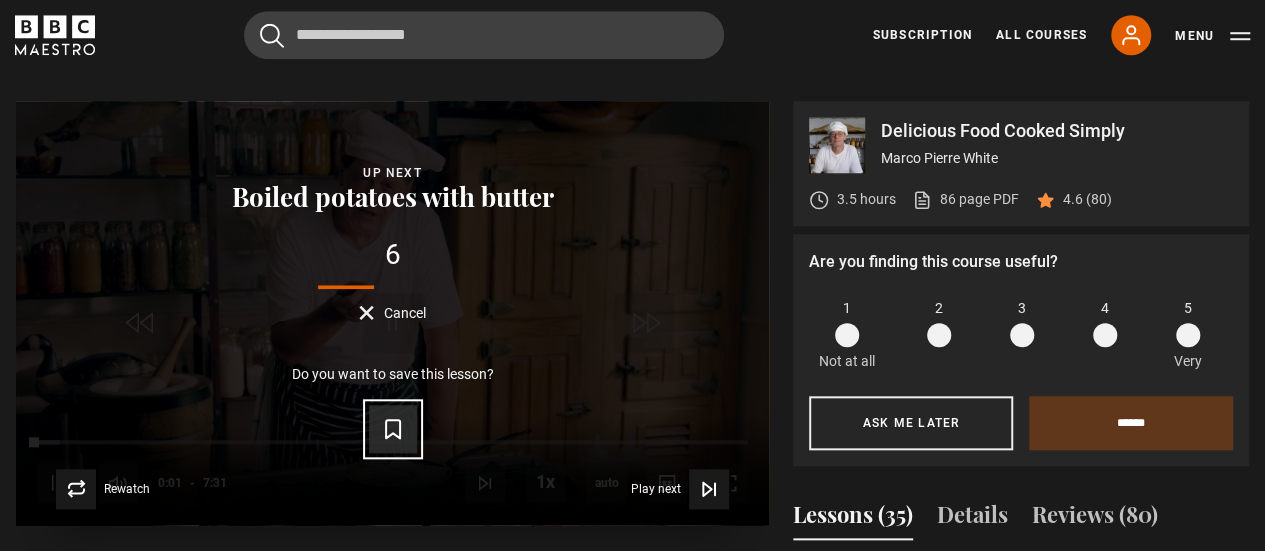 click 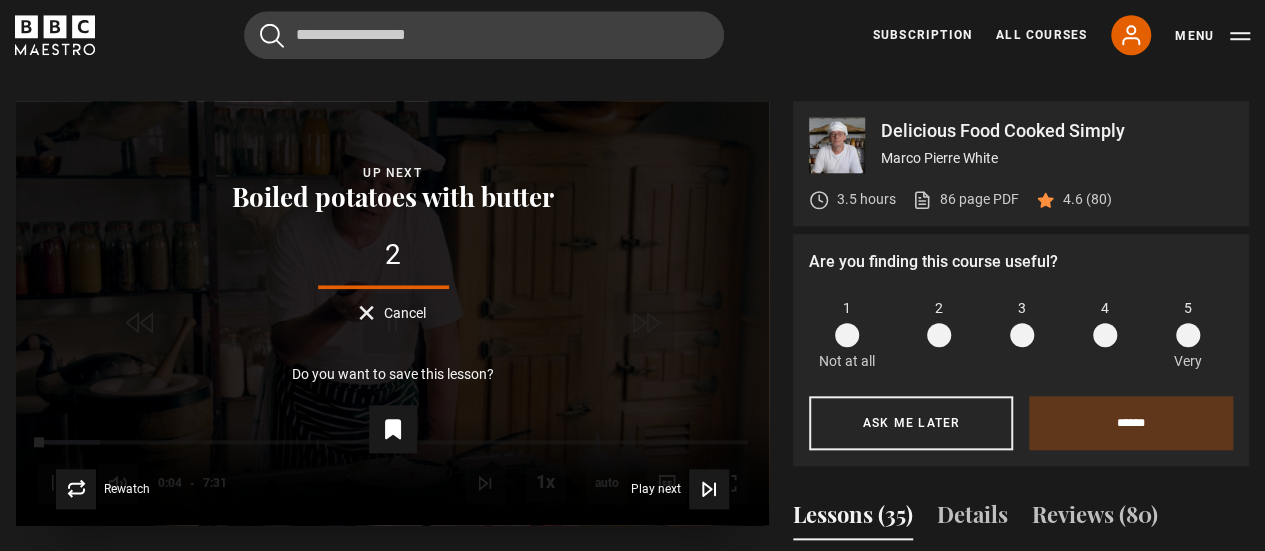 click on "Cancel" at bounding box center [392, 312] 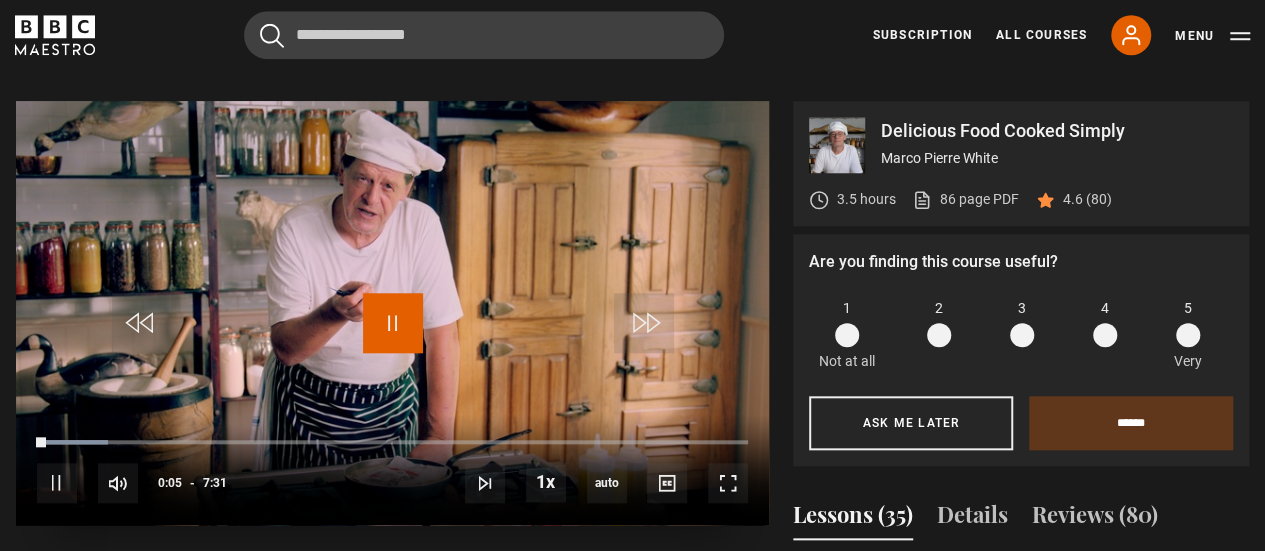 click at bounding box center [393, 323] 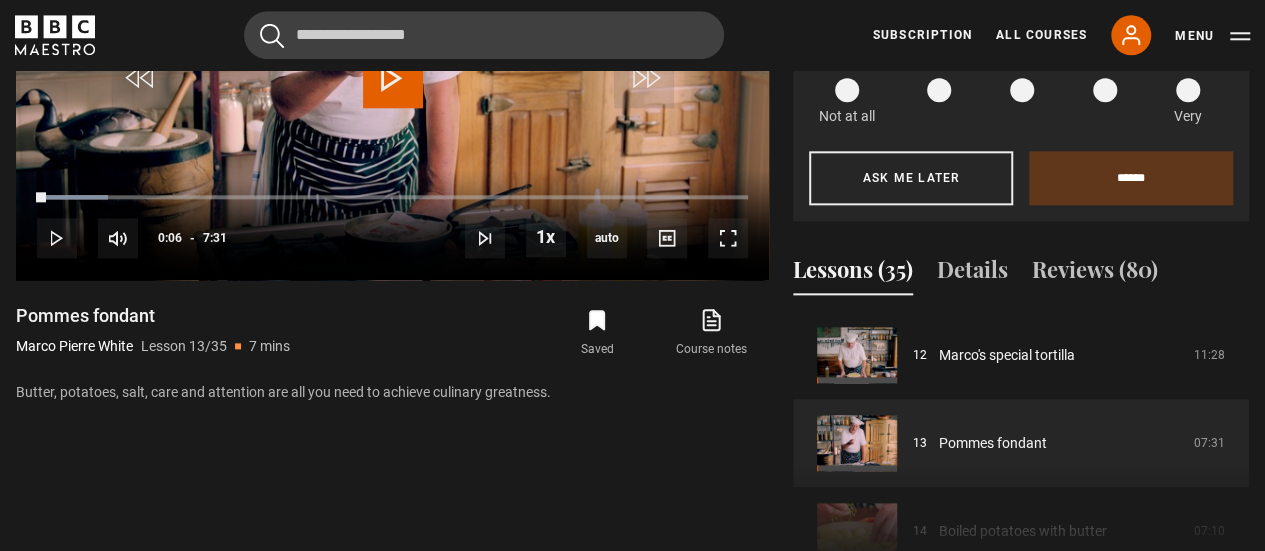 scroll, scrollTop: 1207, scrollLeft: 0, axis: vertical 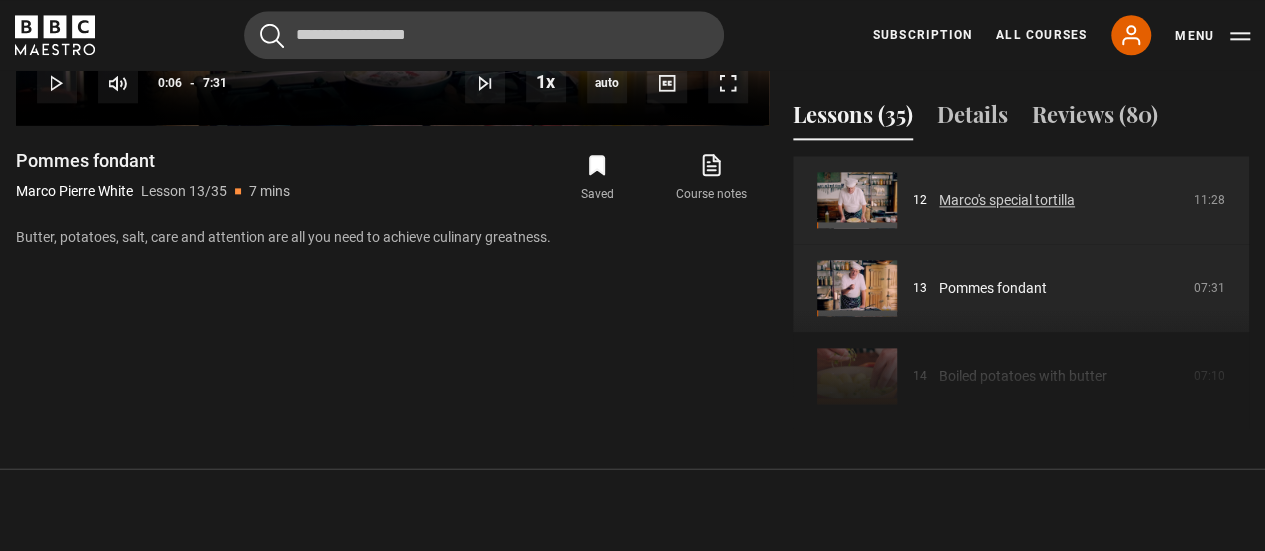 click on "Marco's special tortilla" at bounding box center (1007, 200) 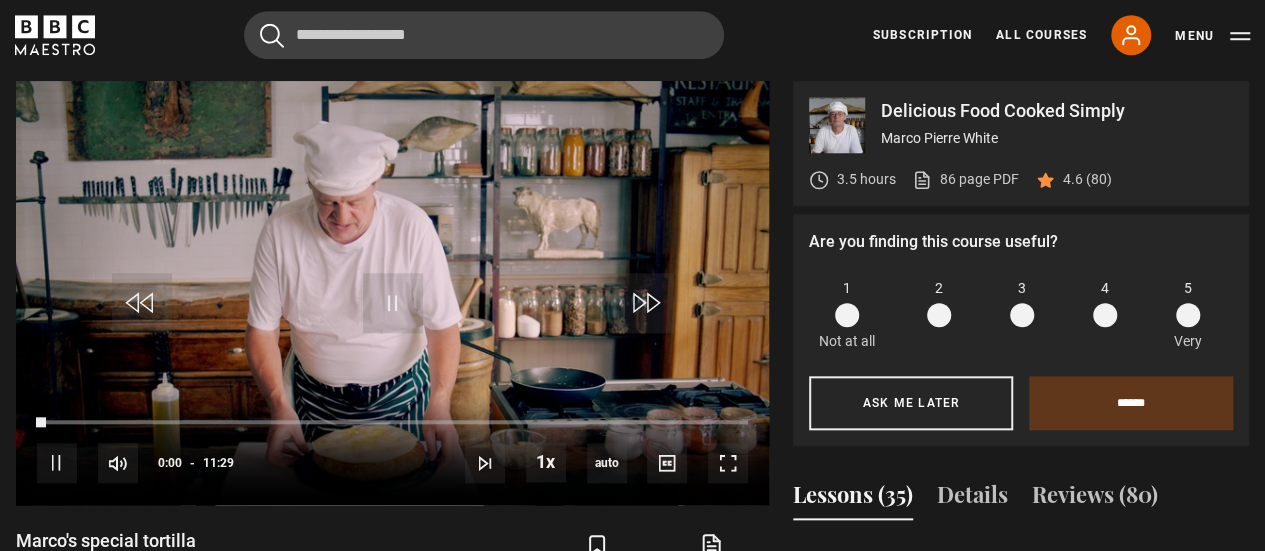 scroll, scrollTop: 827, scrollLeft: 0, axis: vertical 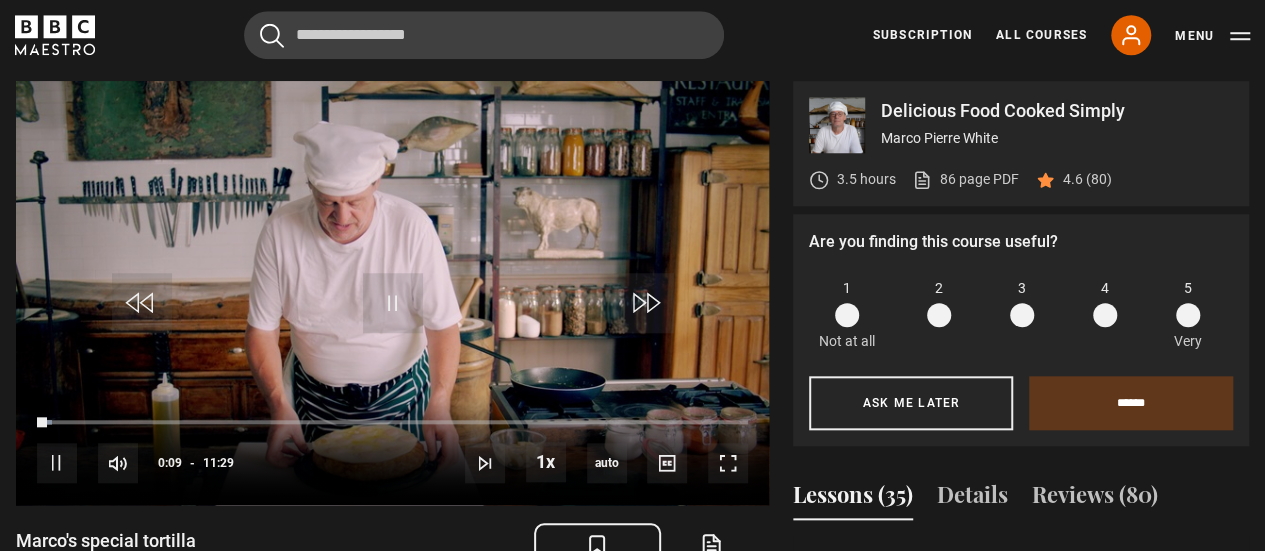 click on "Save lesson" at bounding box center (597, 558) 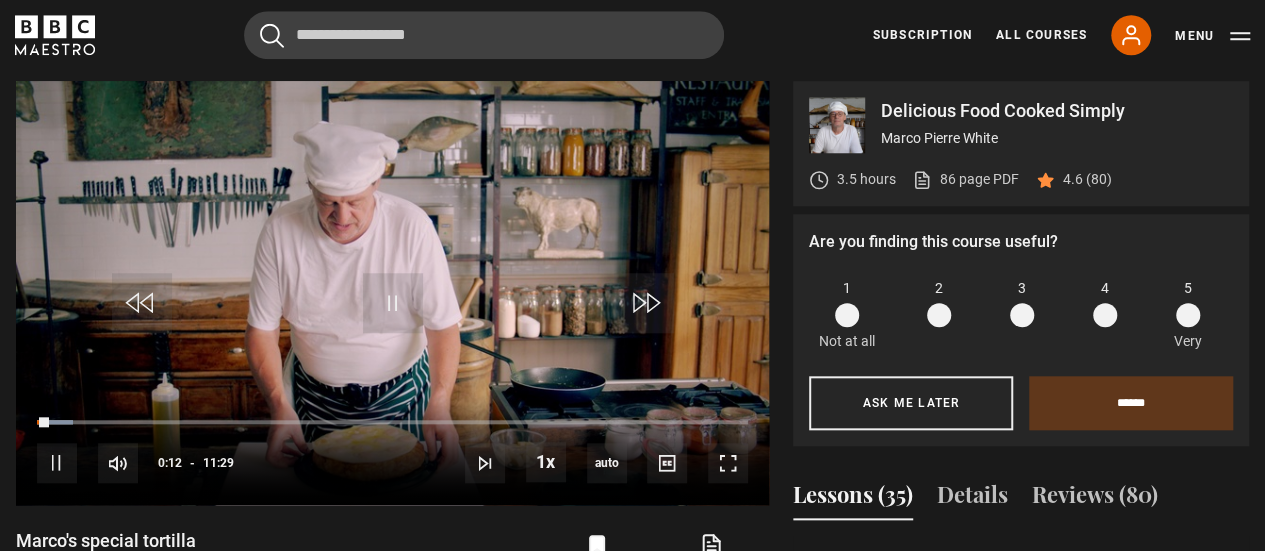 click on "Video Player is loading. Play Lesson [PERSON]'s special tortilla 10s Skip Back 10 seconds Pause 10s Skip Forward 10 seconds Loaded :  5.08% 00:12 Pause Mute Current Time  0:12 - Duration  11:29
[FIRST] [LAST]
Lesson 12
[PERSON]'s special tortilla
1x Playback Rate 2x 1.5x 1x , selected 0.5x auto Quality 360p 720p 1080p 2160p Auto , selected Captions captions off , selected English  Captions This is a modal window.
Lesson Completed
Up next
Pommes fondant
Cancel
Do you want to save this lesson?" at bounding box center (392, 444) 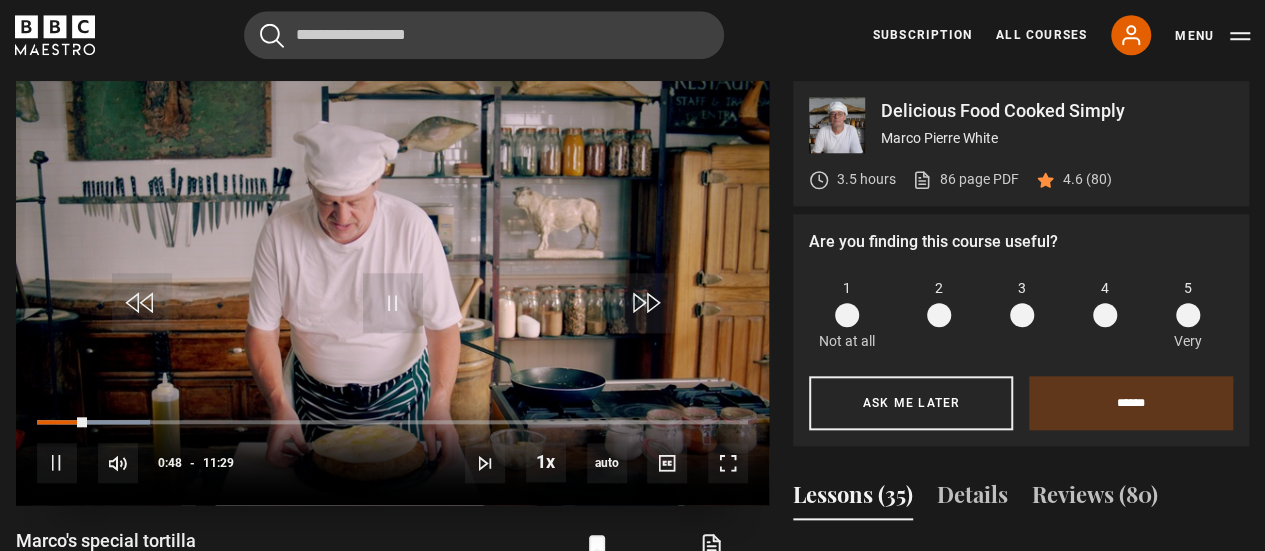 click on "10s Skip Back 10 seconds Pause 10s Skip Forward 10 seconds Loaded :  15.97% 00:48 Pause Mute Current Time  0:48 - Duration  11:29
[FIRST] [LAST]
Lesson 12
[PERSON]'s special tortilla
1x Playback Rate 2x 1.5x 1x , selected 0.5x auto Quality 360p 720p 1080p 2160p Auto , selected Captions captions off , selected English  Captions" at bounding box center [392, 449] 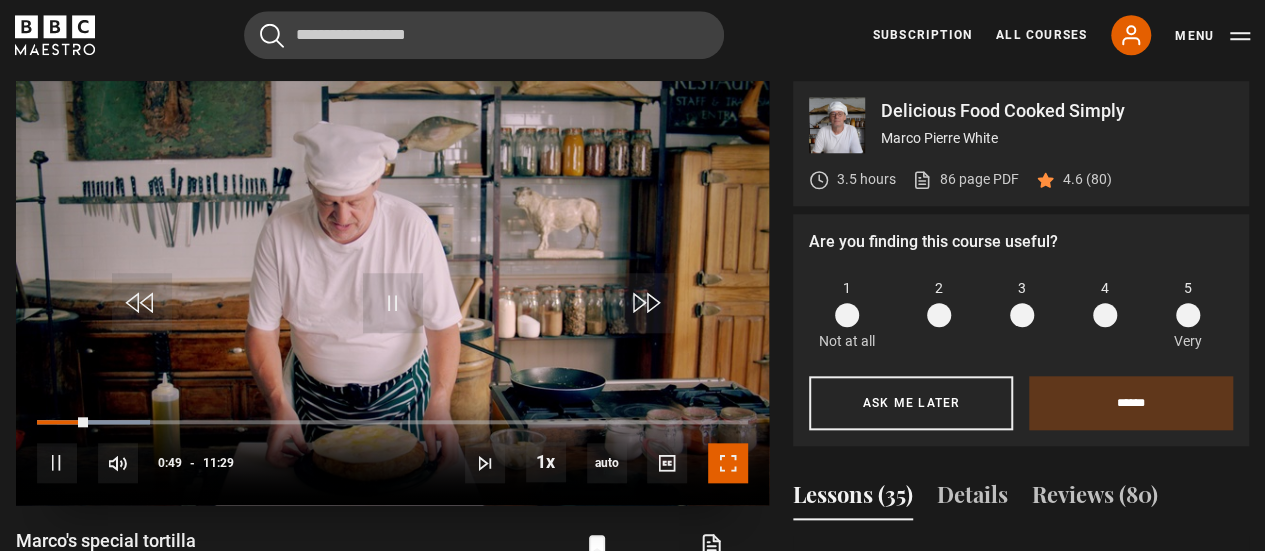 click at bounding box center (728, 463) 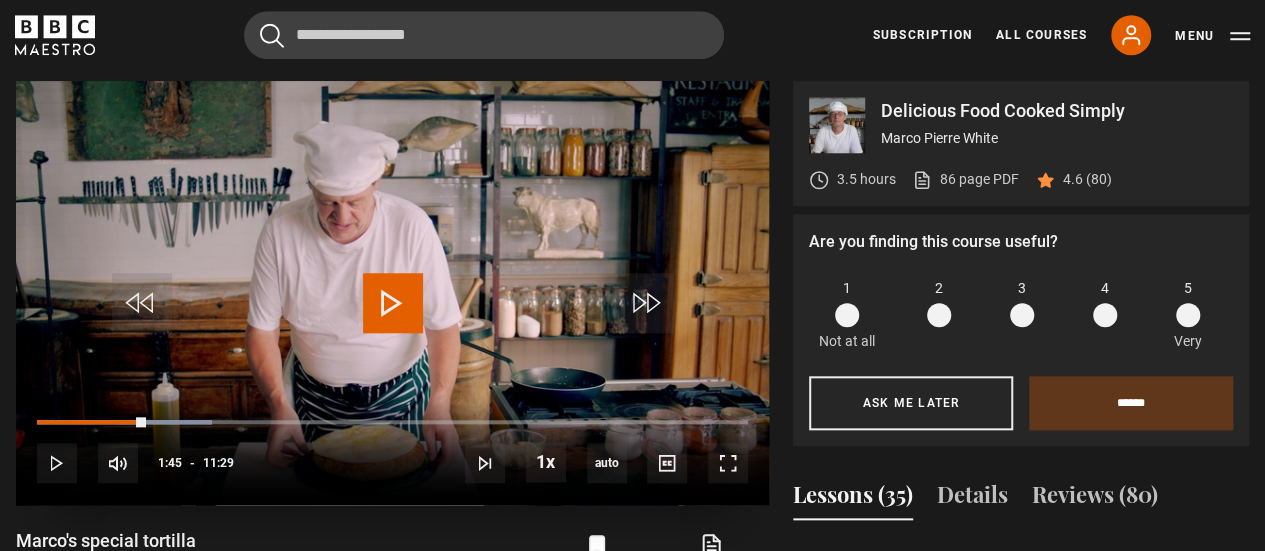 click at bounding box center (392, 293) 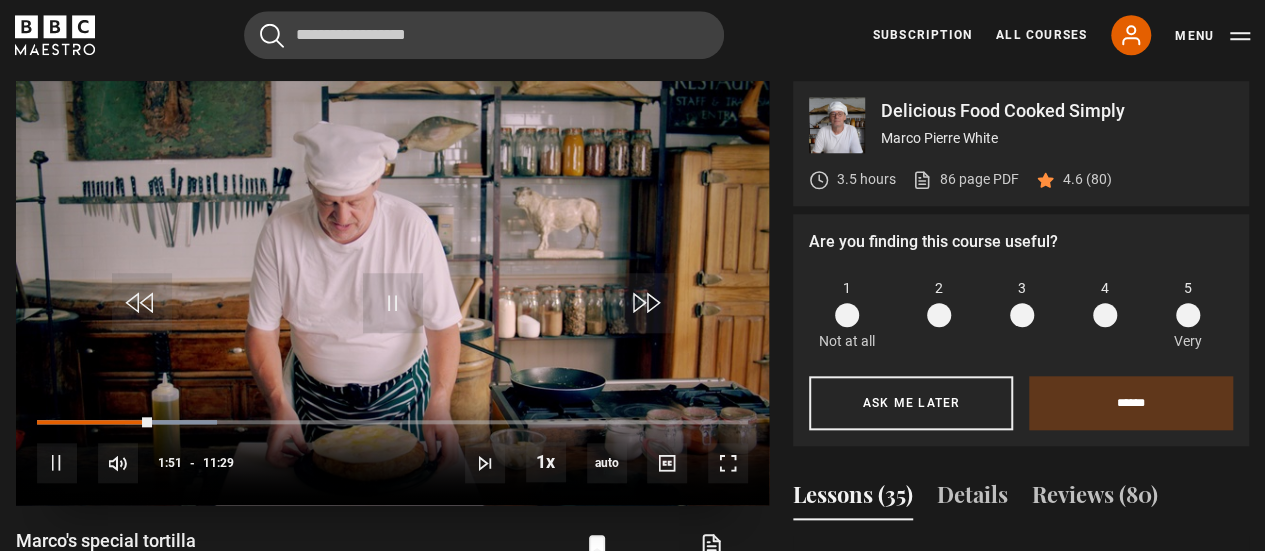 click at bounding box center (392, 293) 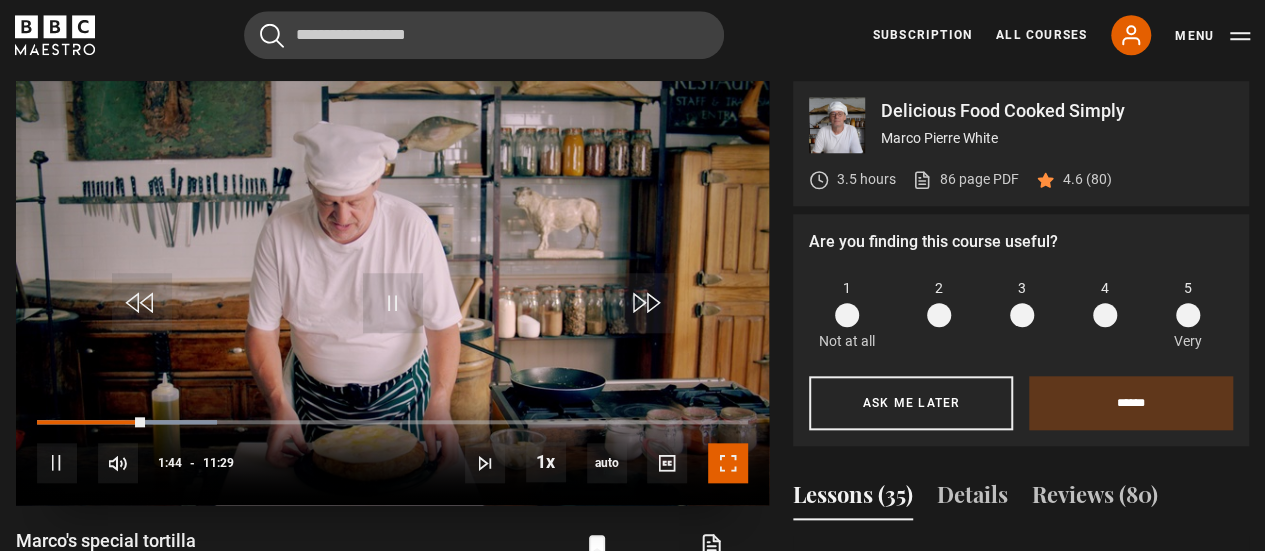 click at bounding box center (728, 463) 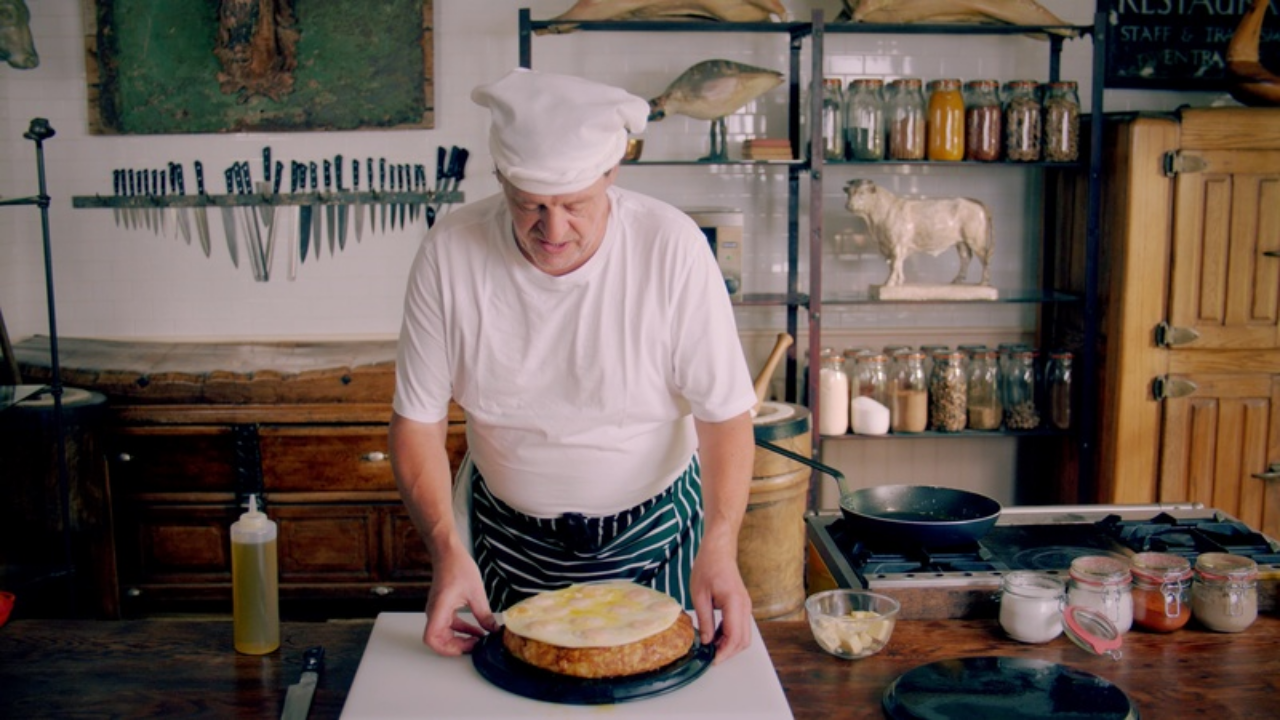 click at bounding box center (640, 360) 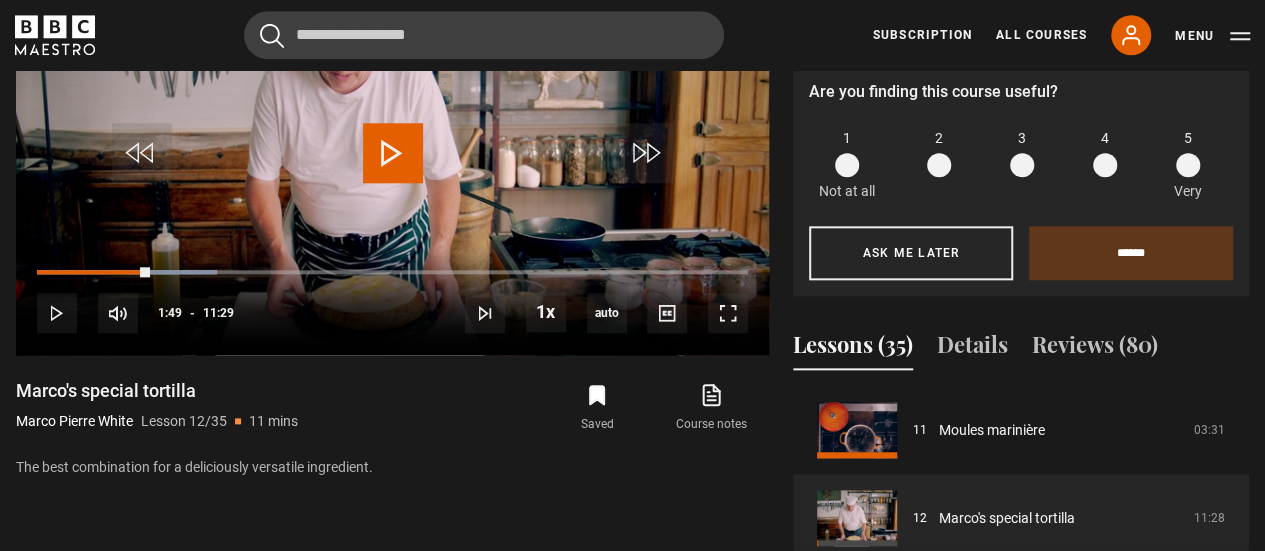 scroll, scrollTop: 1227, scrollLeft: 0, axis: vertical 